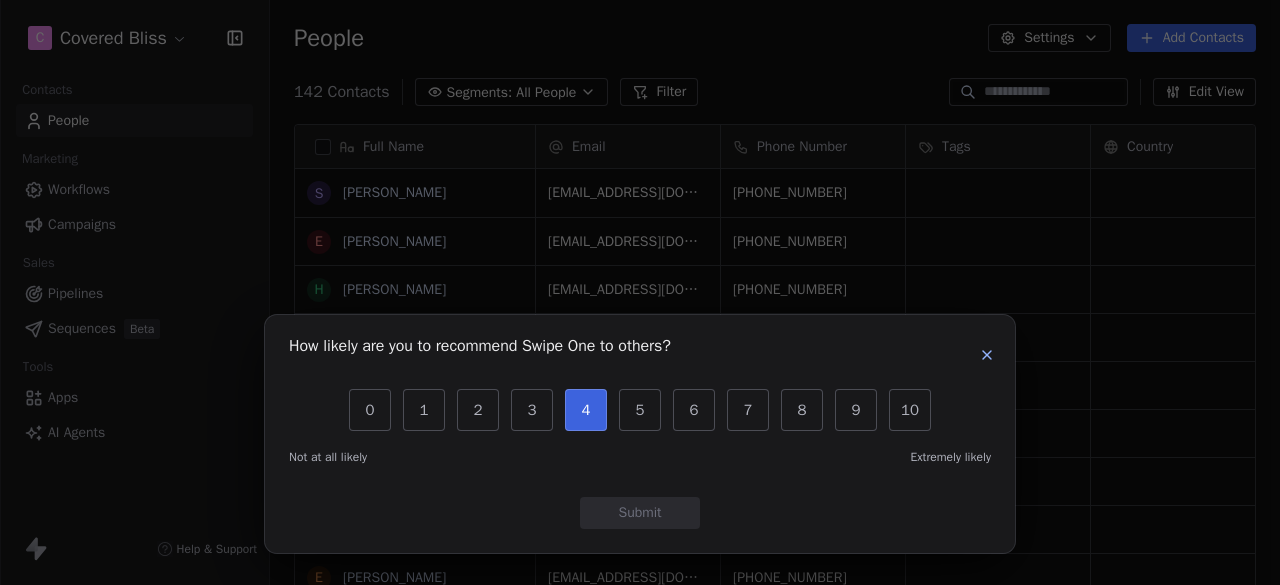 scroll, scrollTop: 0, scrollLeft: 0, axis: both 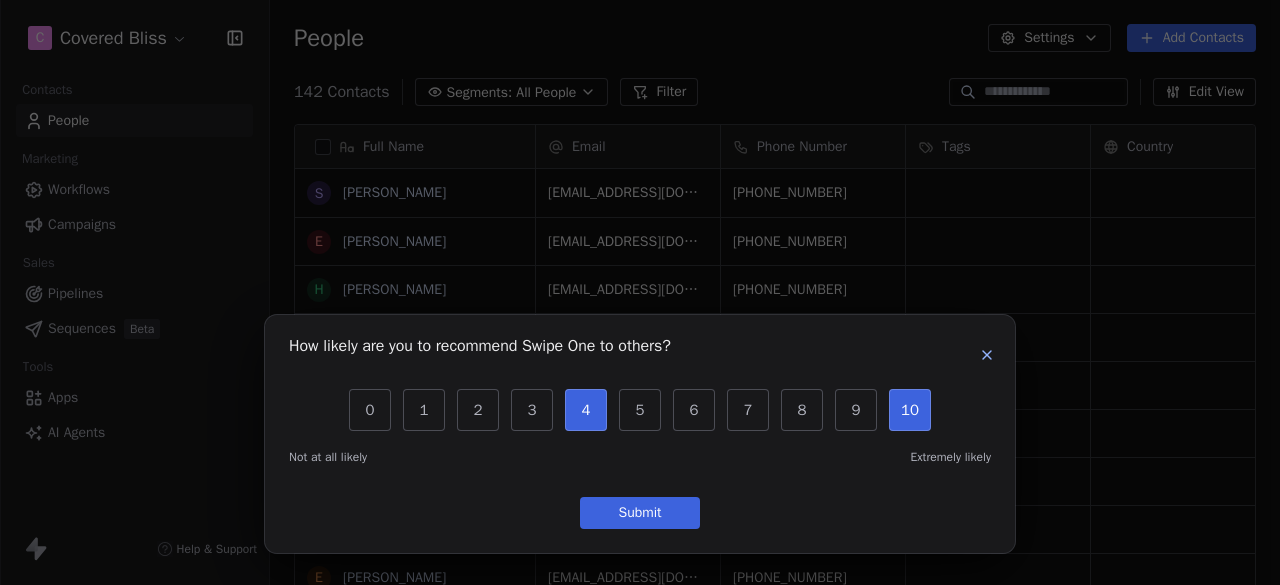 click on "10" at bounding box center (910, 410) 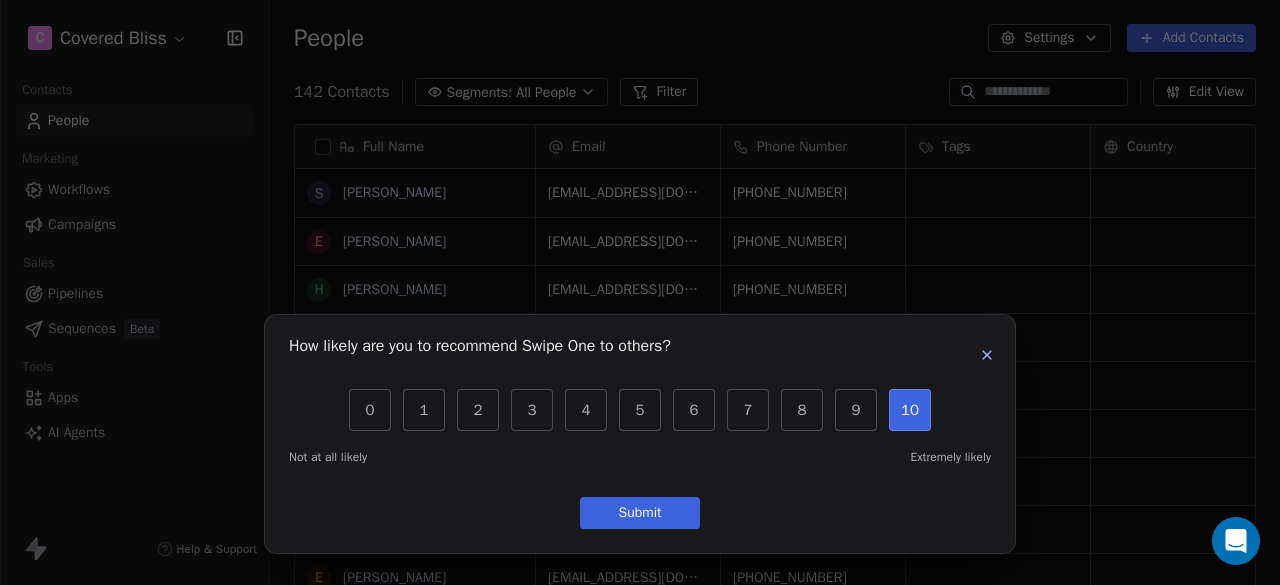 click on "Submit" at bounding box center [640, 513] 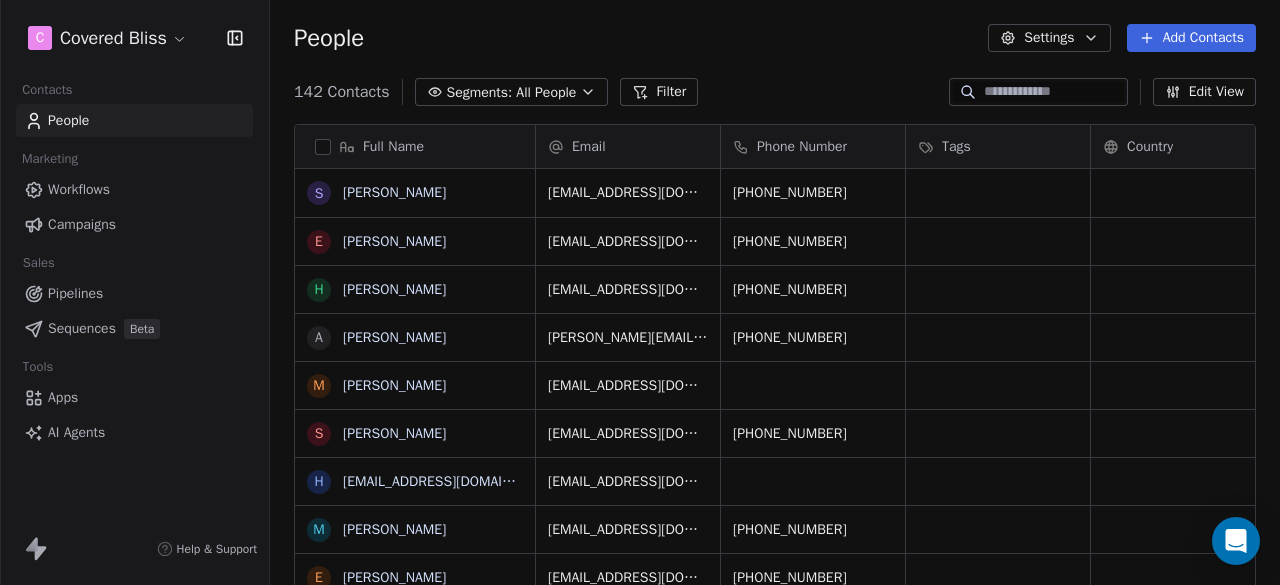 click on "C Covered Bliss" at bounding box center [134, 38] 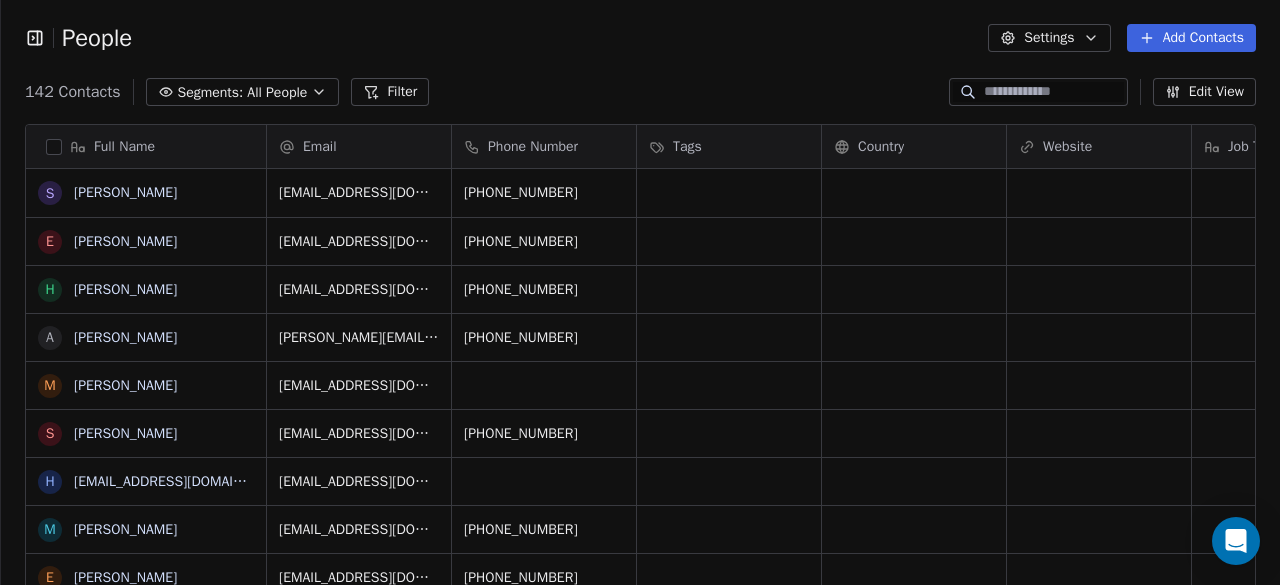 scroll, scrollTop: 499, scrollLeft: 1264, axis: both 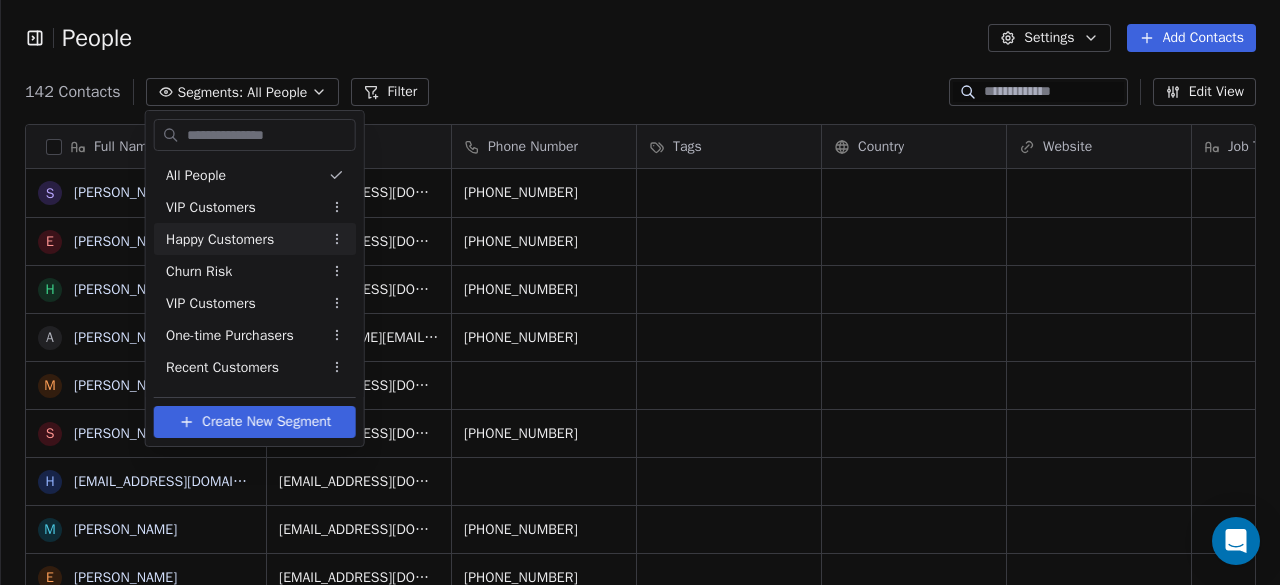 click on "People Settings  Add Contacts 142 Contacts Segments: All People Filter  Edit View Tag Add to Sequence Export Full Name S Sarah Hamdan E Eman Ayesh H Heena Ali A Aissata Mamoudou M Maryam Cooke S Sana Hussain h husnainullahs@gmail.com M Muhammad Dayyin Shamoon E EIman Altahif S Sumaiya Tanu E Elizabeth Ekpenyong F Farah Awan K Katherine Tagle C Caira Isidore T Tracie Simmons l ljshepard3@verizon.net n newsysteme807@gmail.com N Nadine Sarraj V Veda Balram L Lila Gaber m manal atie M Mathtiiaas Rosén s shermadou.1@osu.edu I Iza ahshah F Fake Name E Entisar Ibrahim g guest Alabi H HAMMAD TARAPURI J Jodi Mahmood Email Phone Number Tags Country Website Job Title Status Contact Source NPS Score snoopyhamdan@gmail.com +18652367330 emanusa2@hotmail.com +18056272661 jessa100@hotmail.com +12148628296 aissatou.mamoudou@gmail.com +15133992537 maryamkattia@gmail.com sanafarooqui@gmail.com +18475254789 husnainullahs@gmail.com daishbrand@live.com +9607777894 eiman717@gmail.com +13136050661 summ.yeah@gmail.com +13035500777" at bounding box center (640, 292) 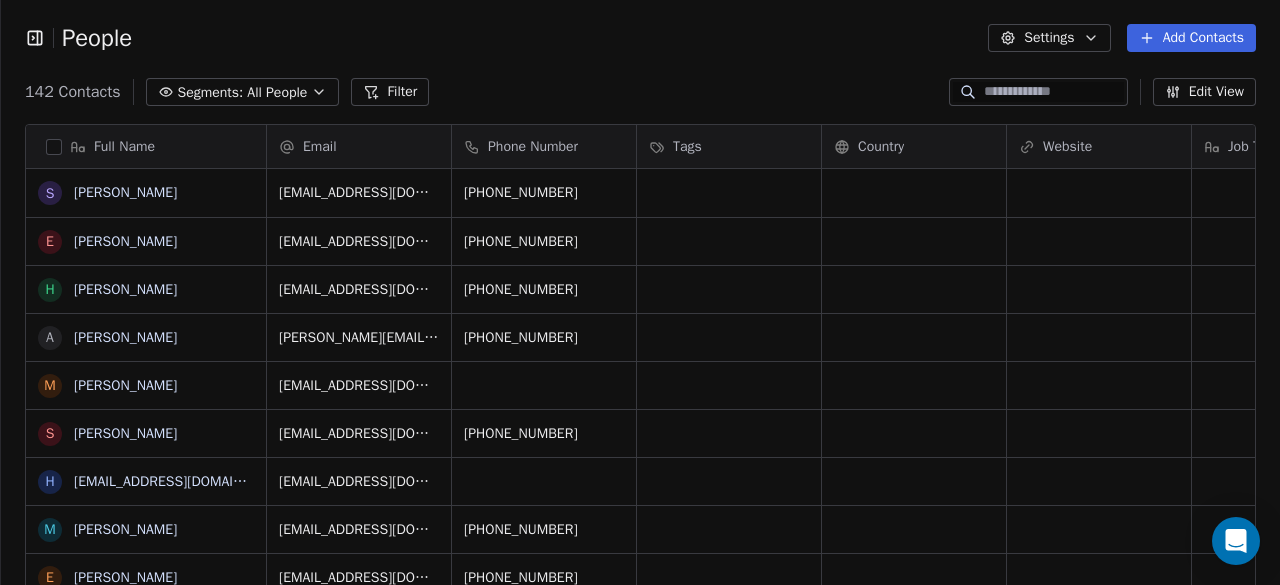 click on "Filter" at bounding box center (390, 92) 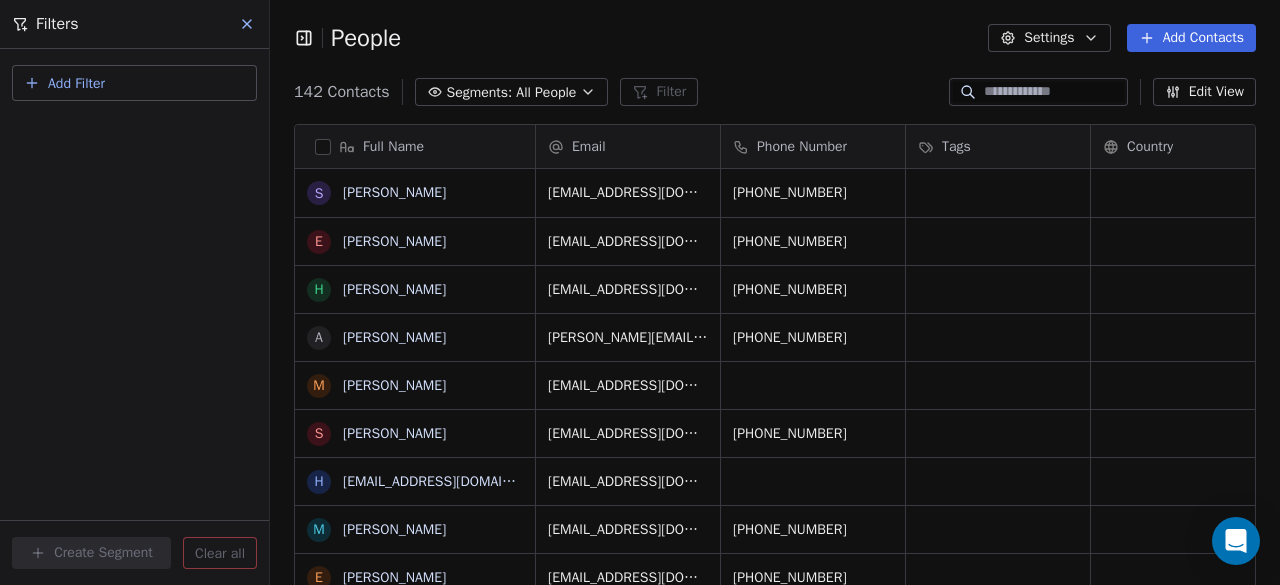 scroll, scrollTop: 499, scrollLeft: 994, axis: both 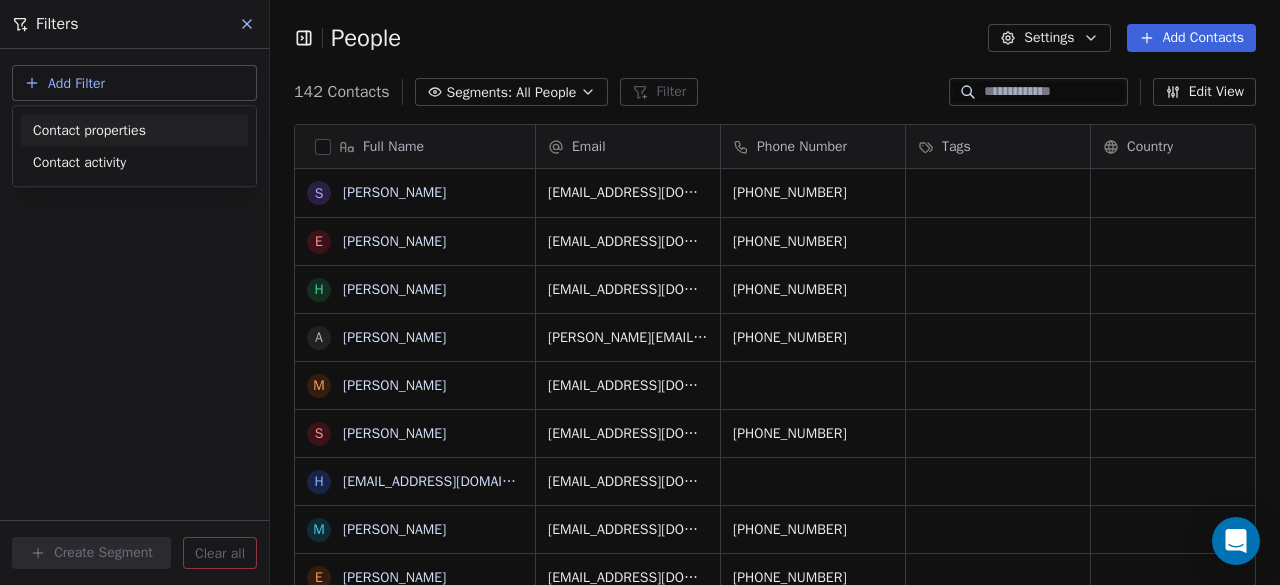 click on "Filters Add Filter  Create Segment Clear all People Settings  Add Contacts 142 Contacts Segments: All People Filter  Edit View Tag Add to Sequence Export Full Name S Sarah Hamdan E Eman Ayesh H Heena Ali A Aissata Mamoudou M Maryam Cooke S Sana Hussain h husnainullahs@gmail.com M Muhammad Dayyin Shamoon E EIman Altahif S Sumaiya Tanu E Elizabeth Ekpenyong F Farah Awan K Katherine Tagle C Caira Isidore T Tracie Simmons l ljshepard3@verizon.net n newsysteme807@gmail.com N Nadine Sarraj V Veda Balram L Lila Gaber m manal atie M Mathtiiaas Rosén s shermadou.1@osu.edu I Iza ahshah F Fake Name E Entisar Ibrahim g guest Alabi H HAMMAD TARAPURI J Jodi Mahmood Email Phone Number Tags Country Website Job Title Status snoopyhamdan@gmail.com +18652367330 emanusa2@hotmail.com +18056272661 jessa100@hotmail.com +12148628296 aissatou.mamoudou@gmail.com +15133992537 maryamkattia@gmail.com sanafarooqui@gmail.com +18475254789 husnainullahs@gmail.com daishbrand@live.com +9607777894 eiman717@gmail.com +13136050661 +13035500777" at bounding box center [640, 292] 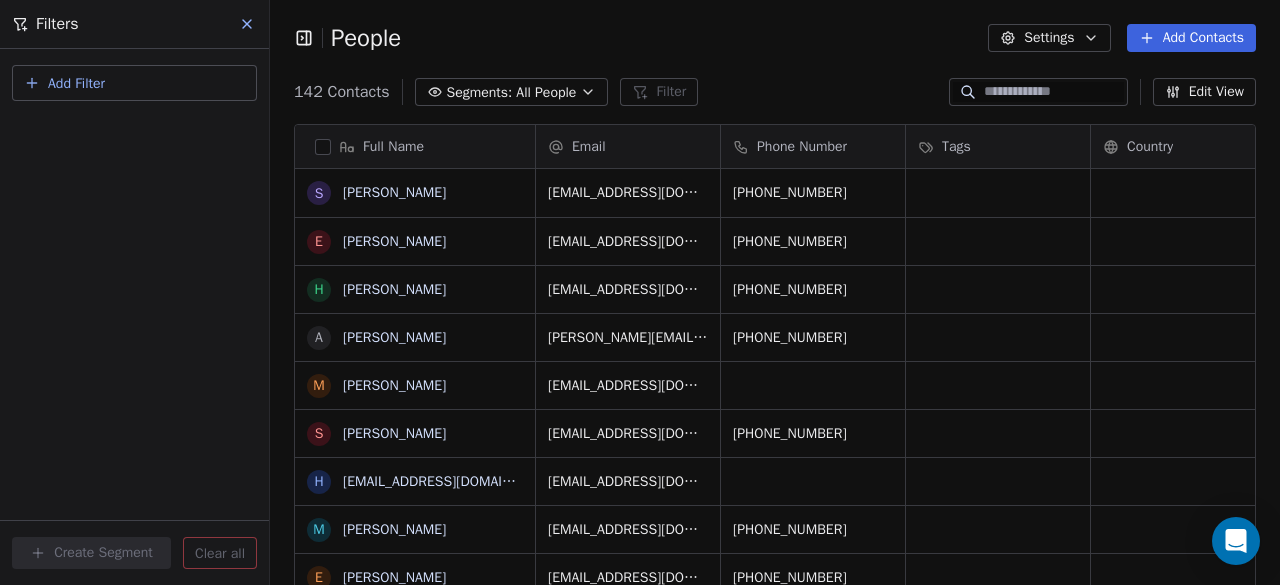click on "Settings" at bounding box center (1049, 38) 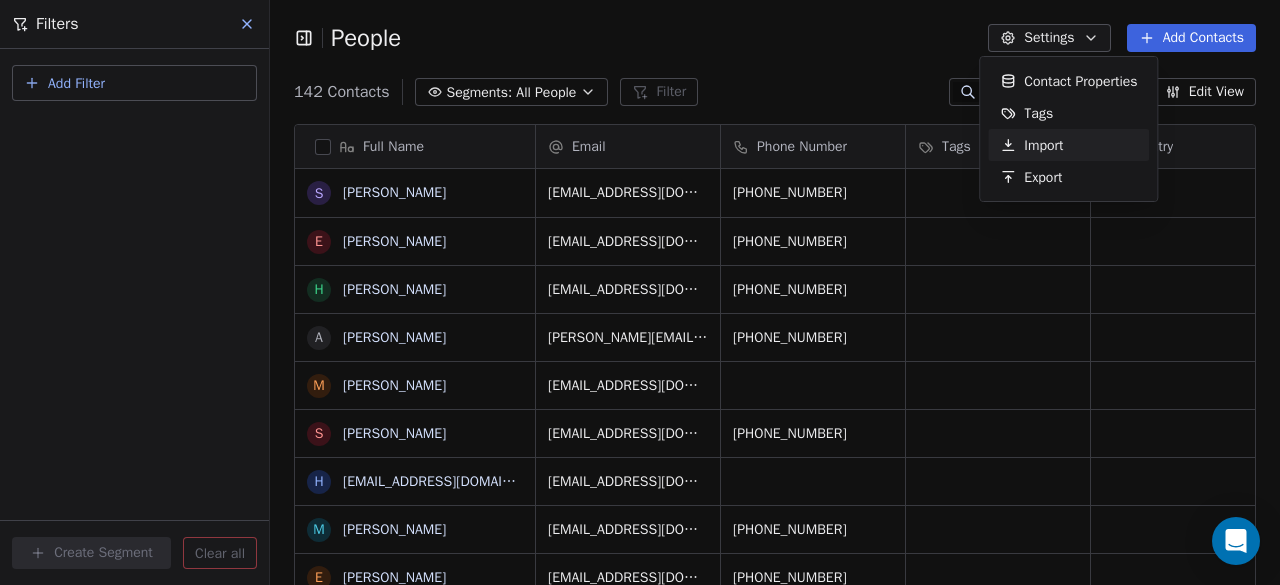 click on "Import" at bounding box center [1043, 145] 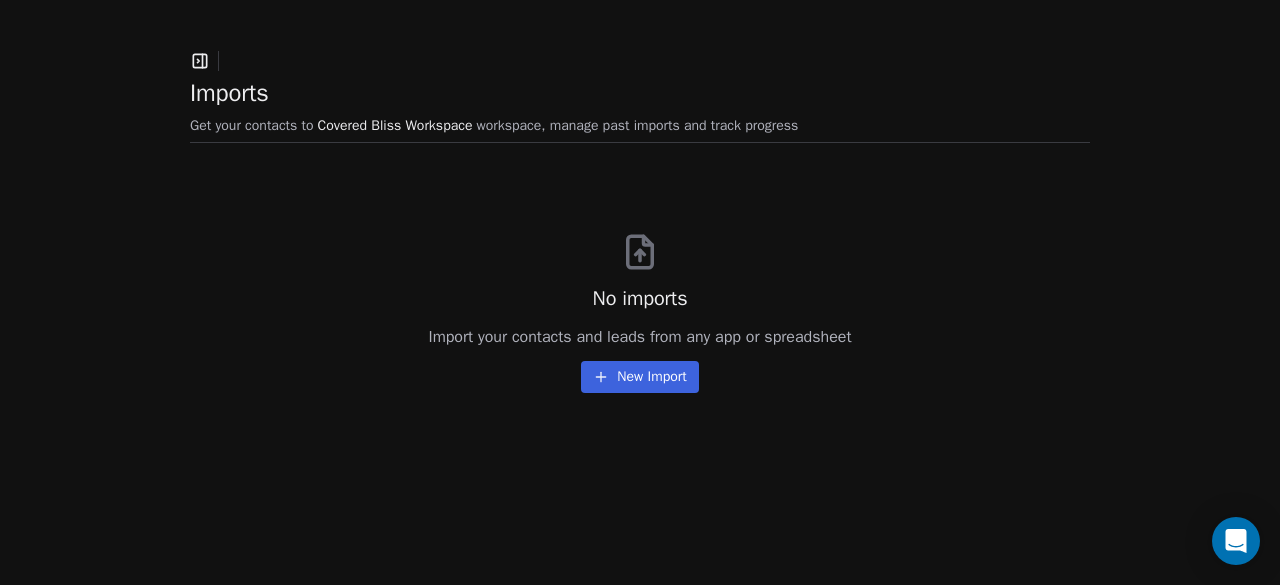 click on "New Import" at bounding box center (639, 377) 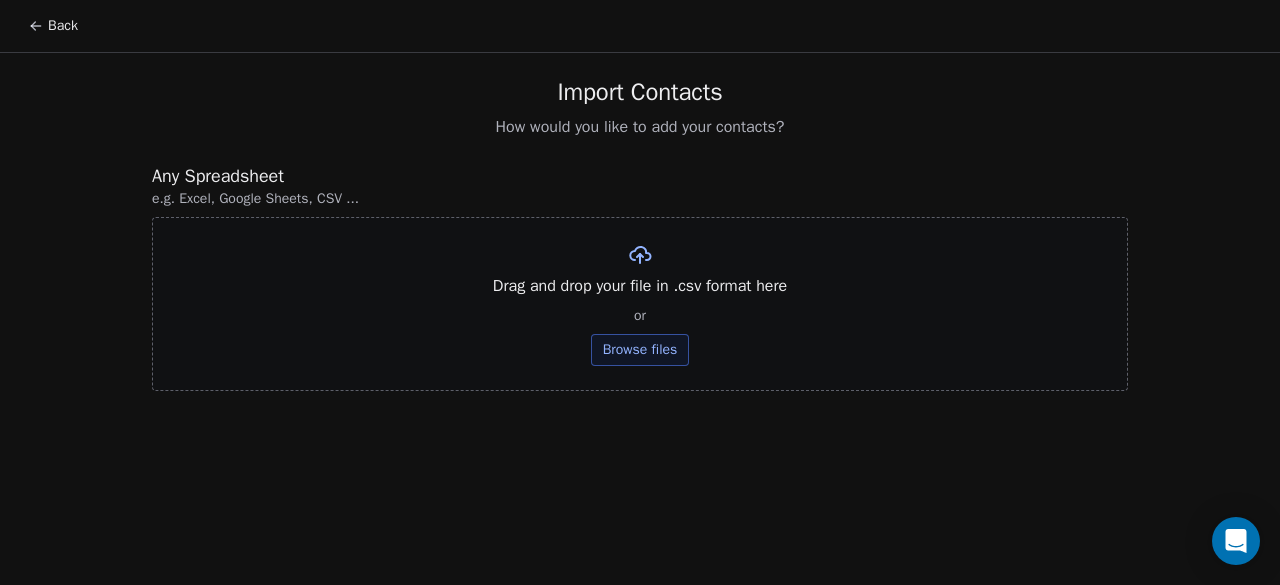 click on "Back" at bounding box center [53, 26] 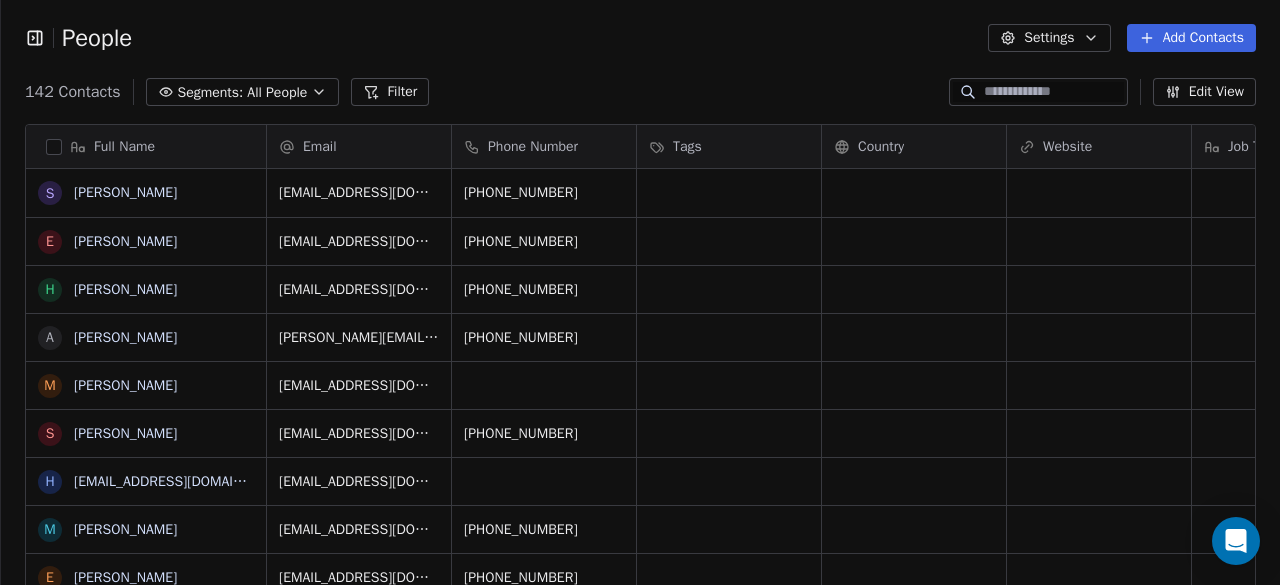 scroll, scrollTop: 499, scrollLeft: 1264, axis: both 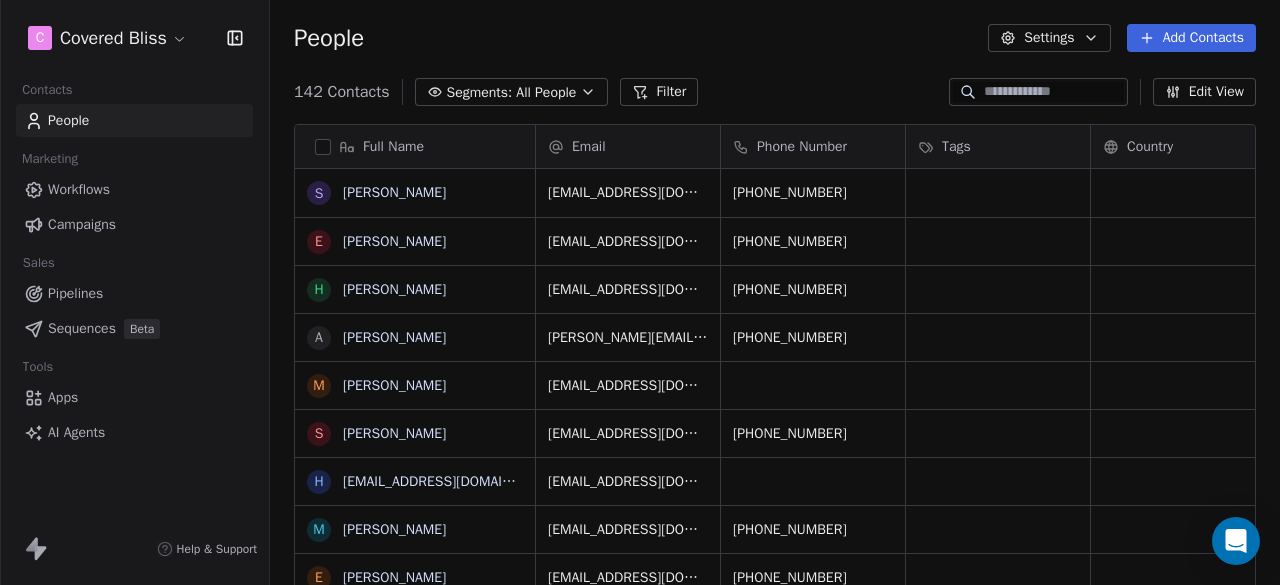 click on "AI Agents" at bounding box center (76, 432) 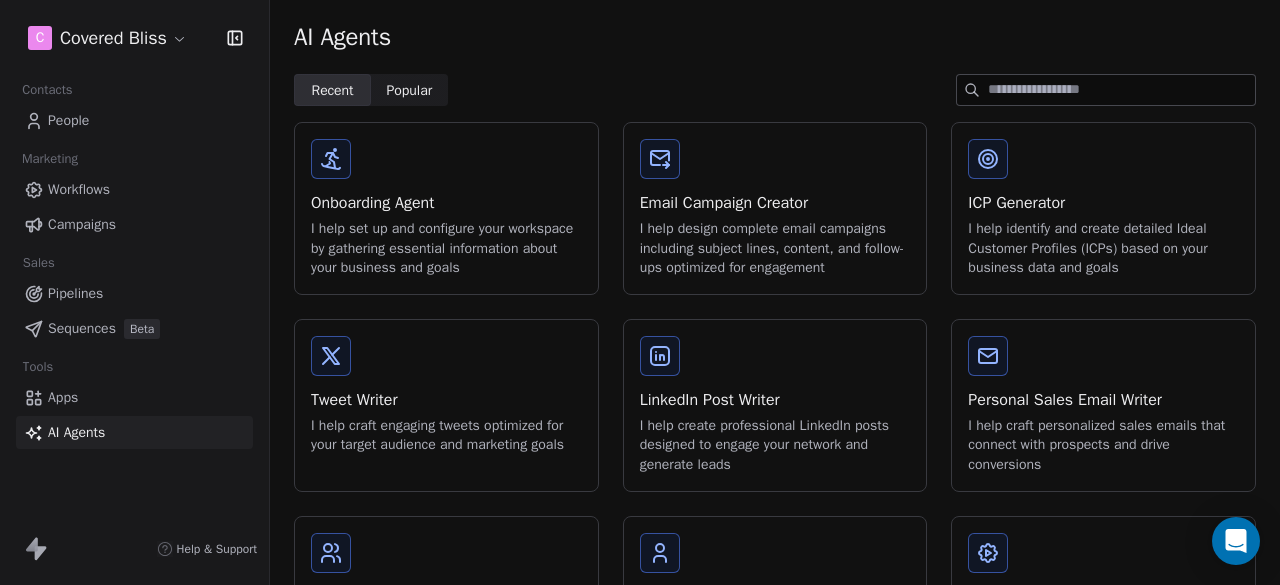 click on "I help set up and configure your workspace by gathering essential information about your business and goals" at bounding box center (446, 248) 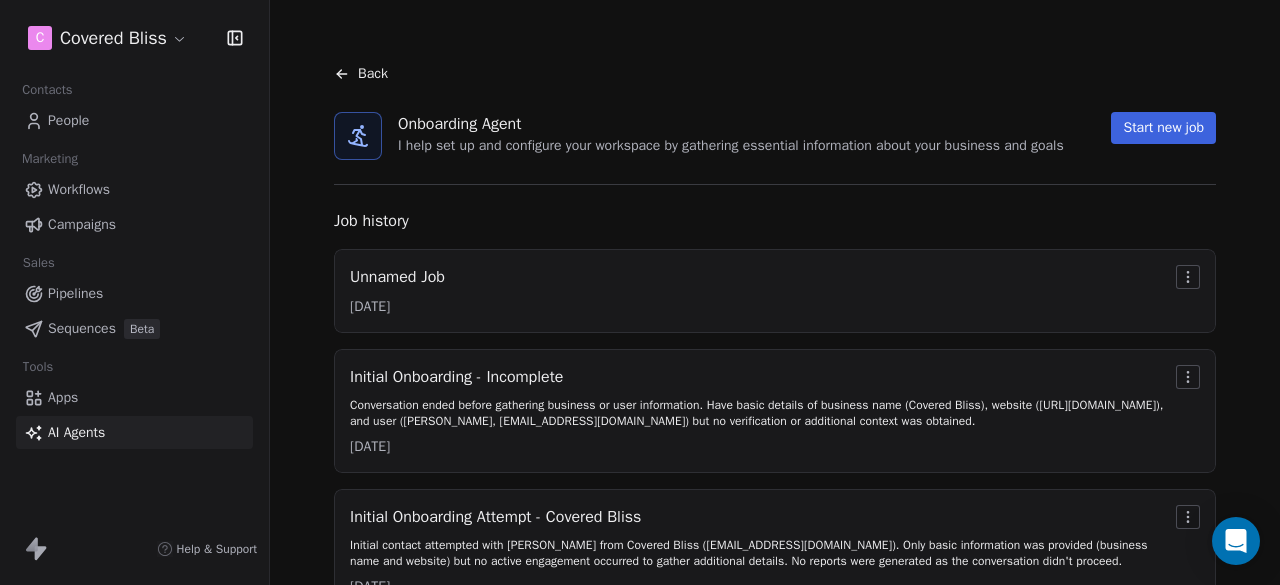 scroll, scrollTop: 90, scrollLeft: 0, axis: vertical 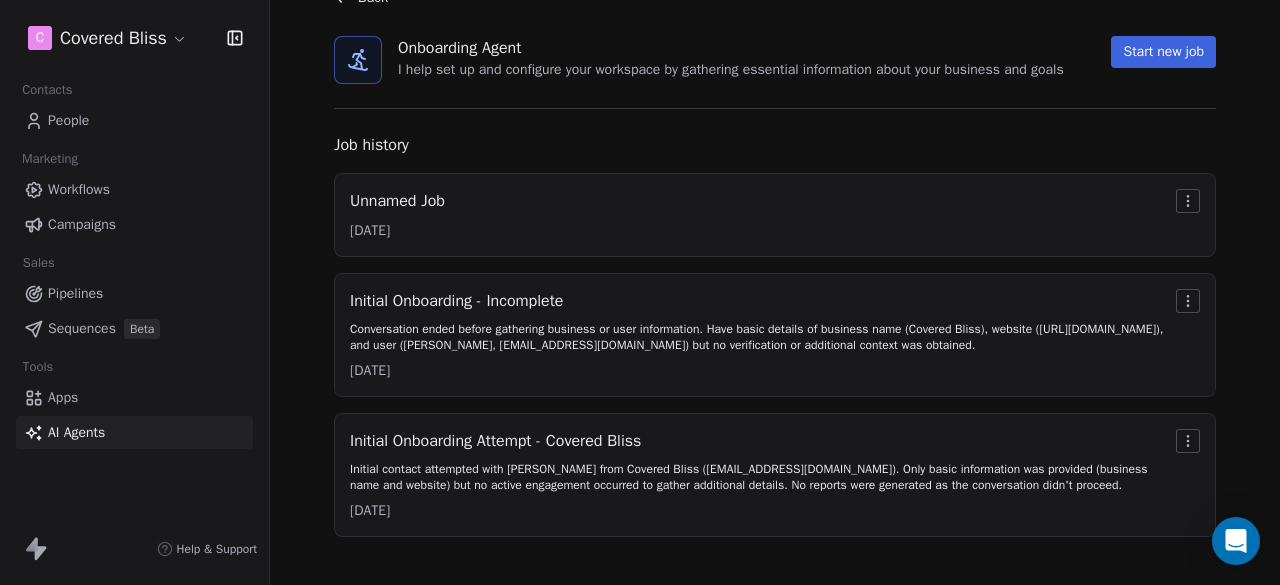click on "Start new job" at bounding box center (1163, 52) 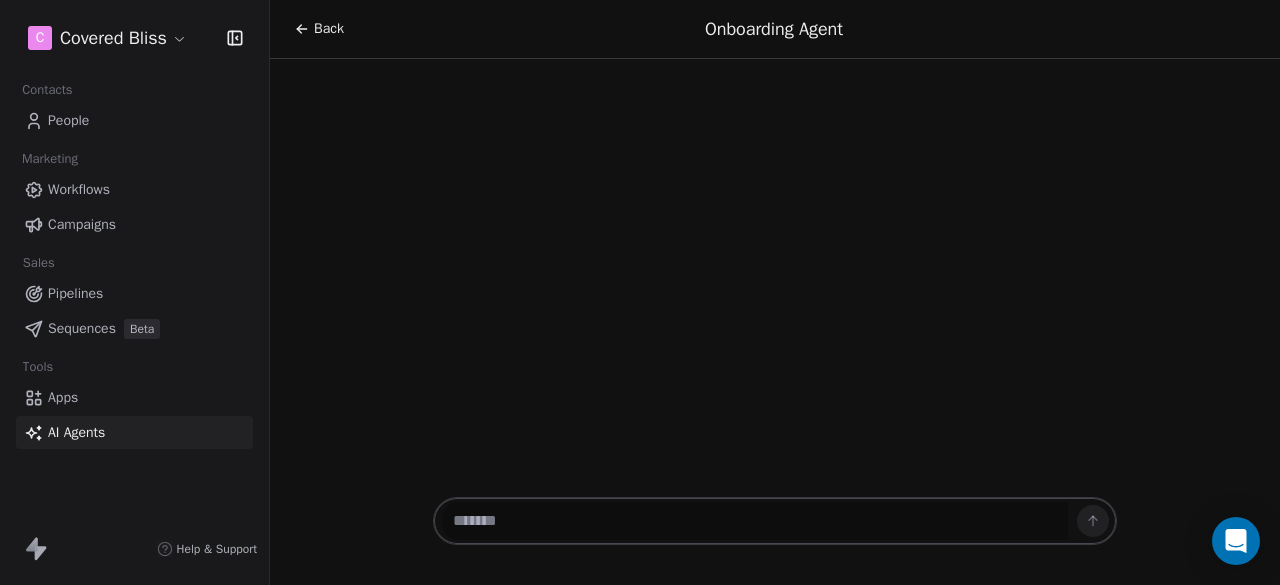 scroll, scrollTop: 0, scrollLeft: 0, axis: both 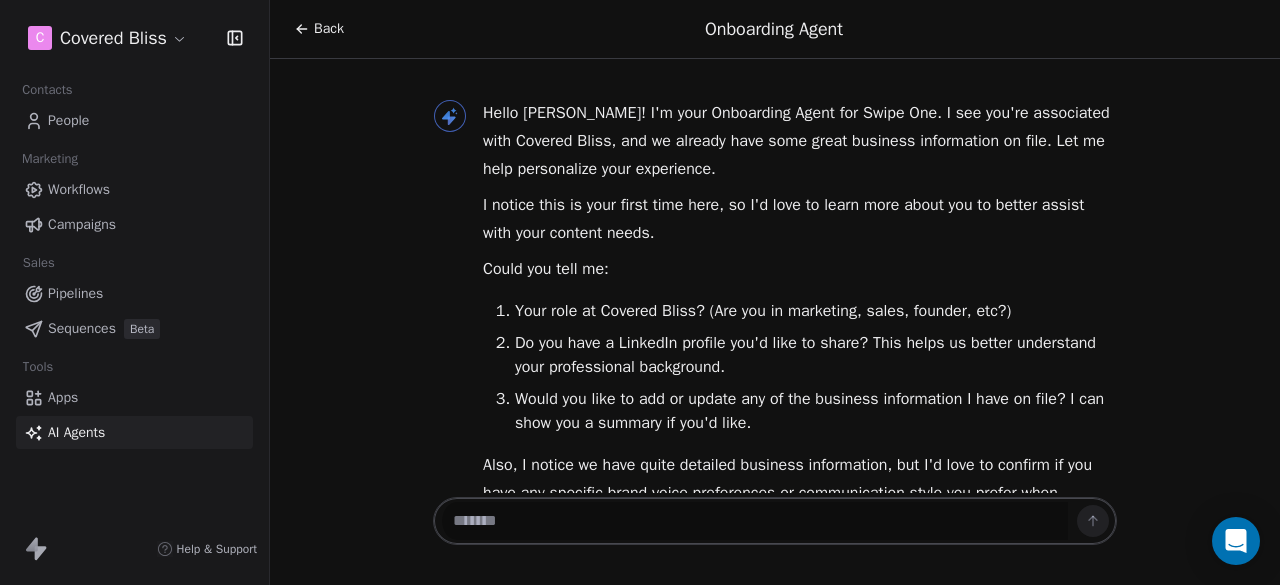 click at bounding box center (755, 521) 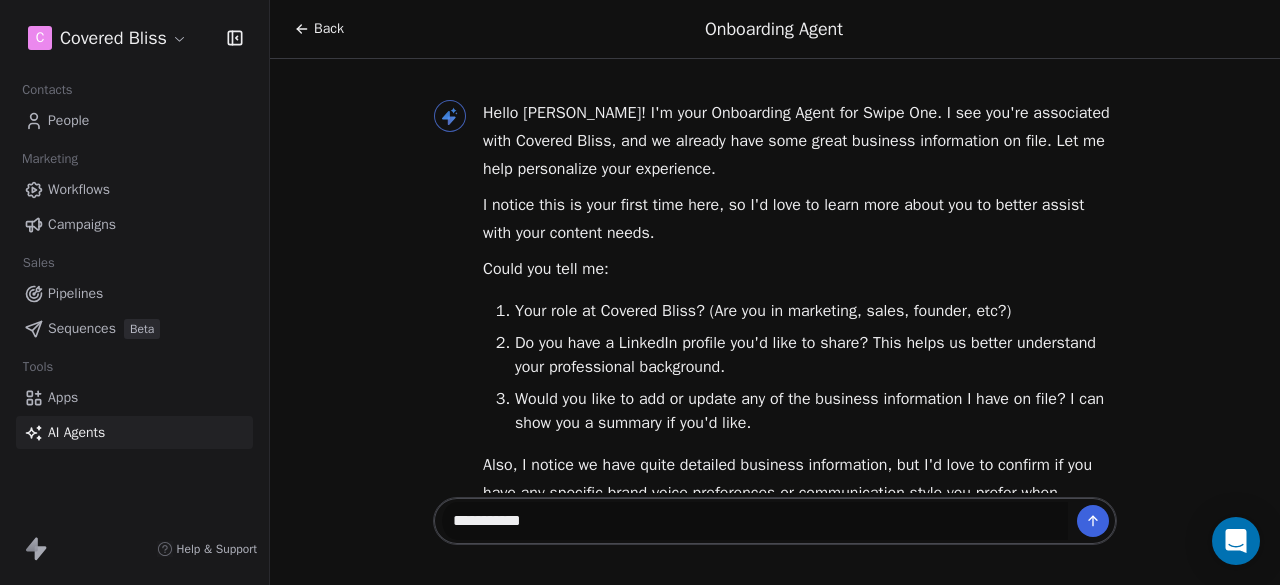 type on "**********" 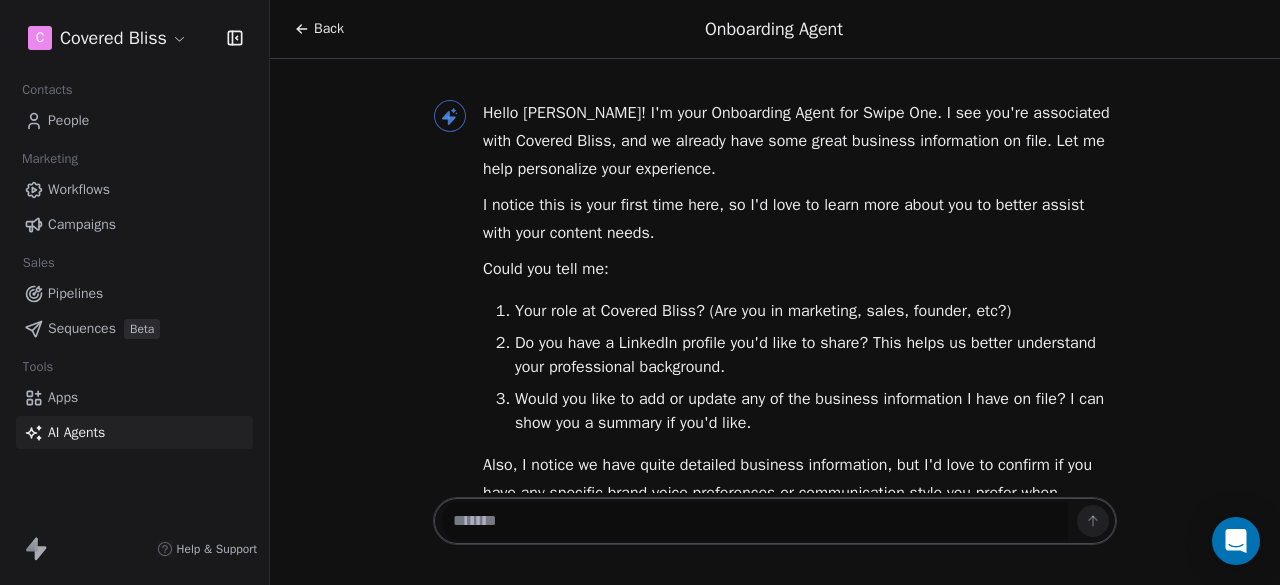 type on "*" 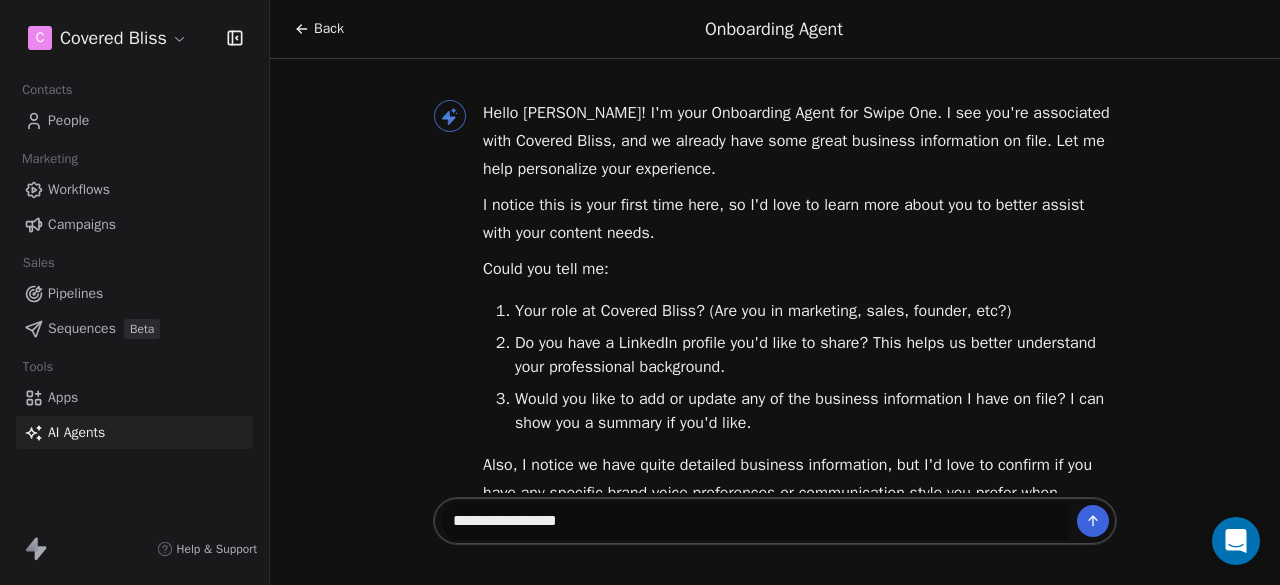 type on "**********" 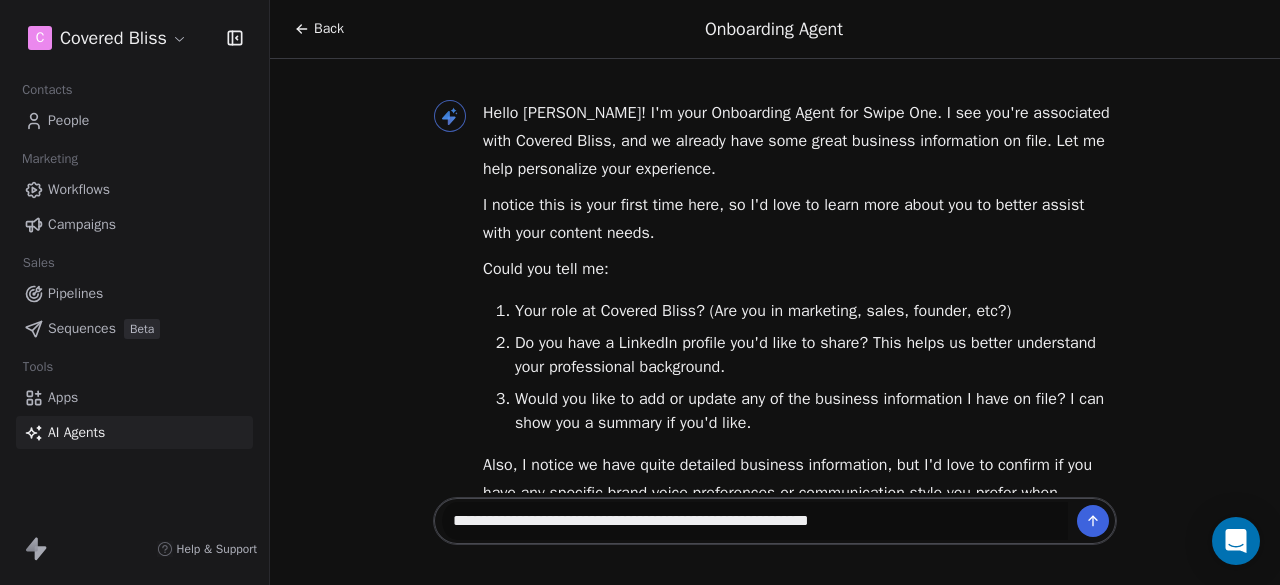 type on "**********" 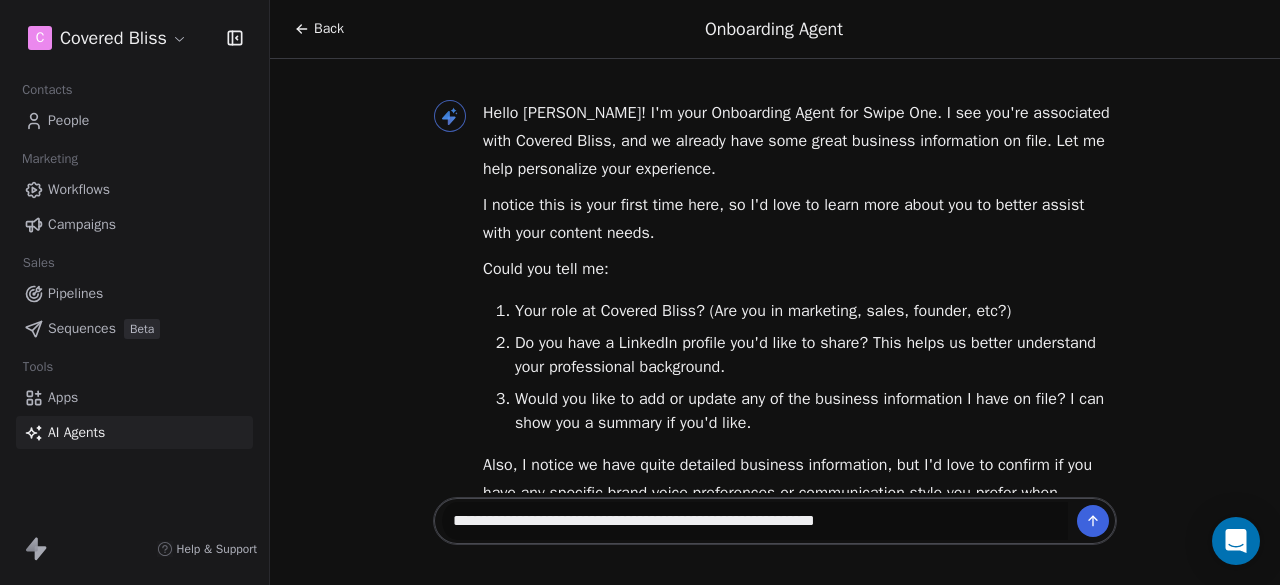 type 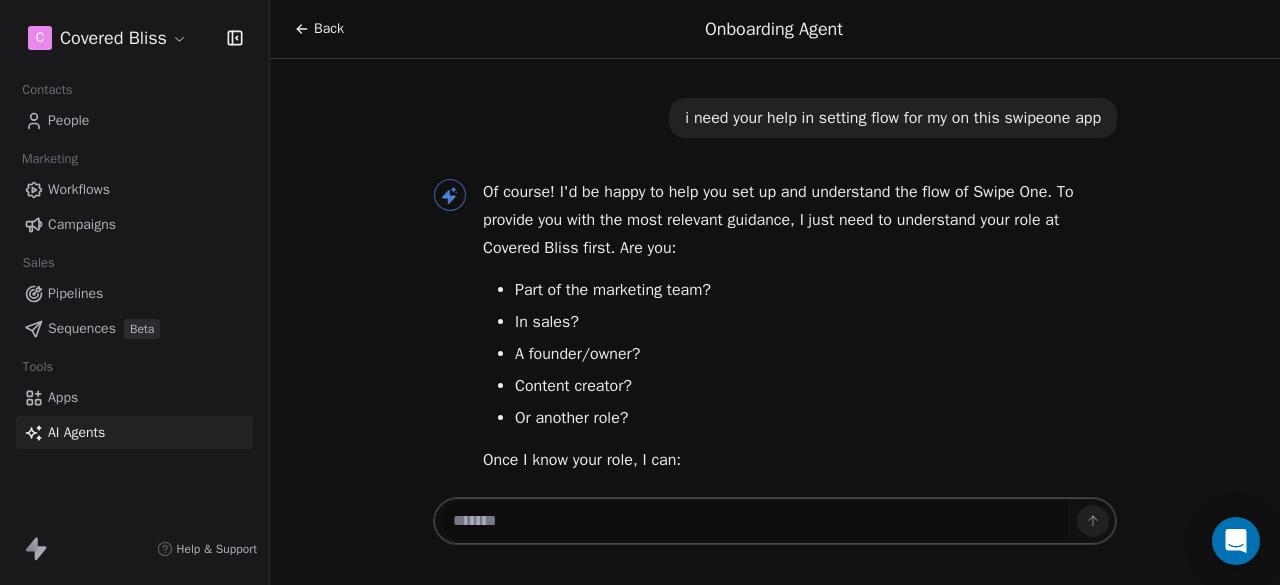 scroll, scrollTop: 1525, scrollLeft: 0, axis: vertical 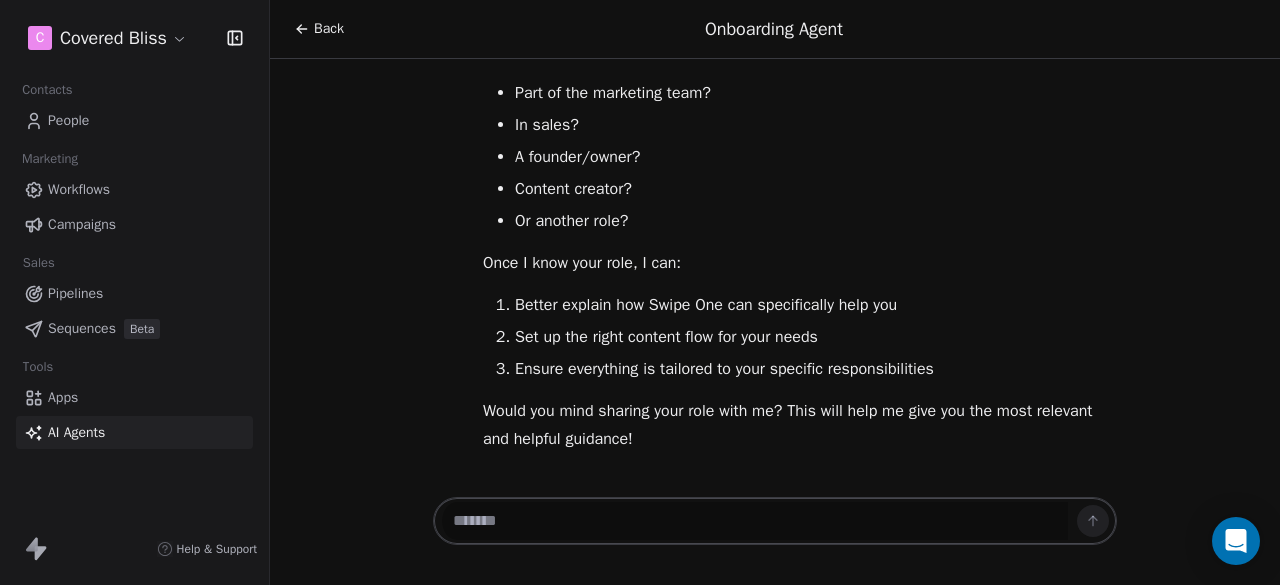 click on "Workflows" at bounding box center (79, 189) 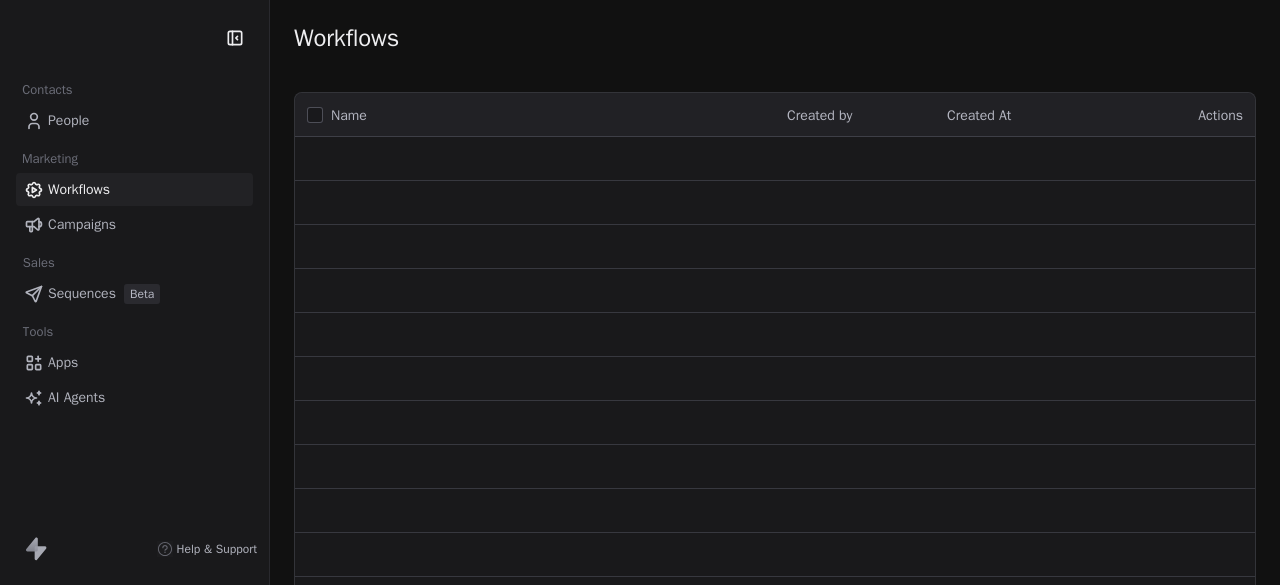 scroll, scrollTop: 0, scrollLeft: 0, axis: both 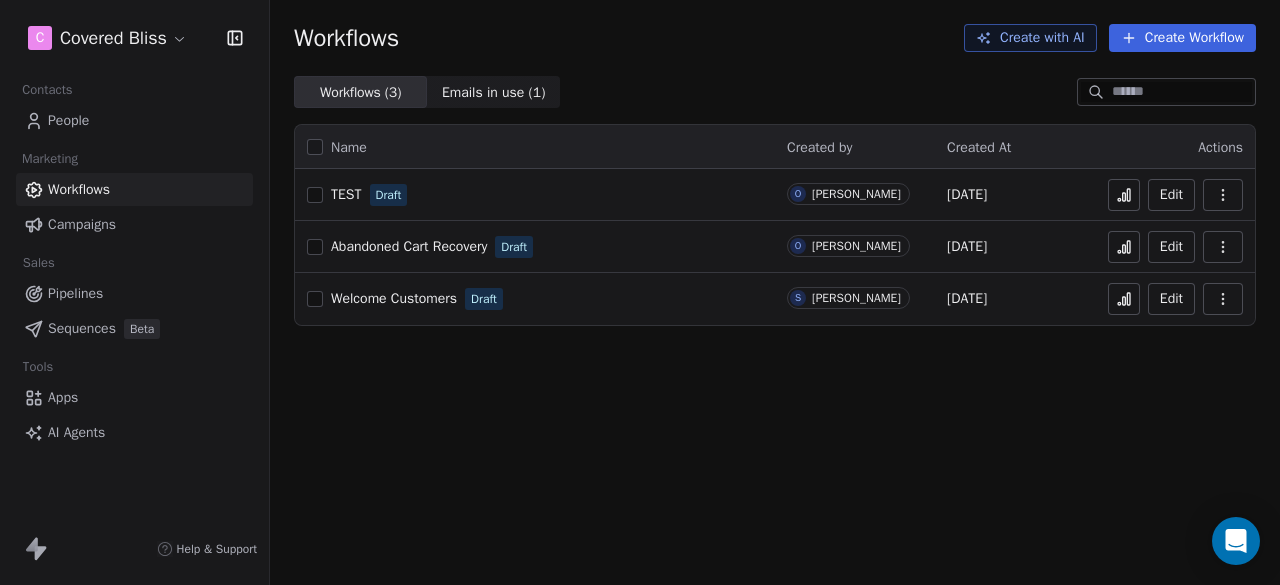 click on "AI Agents" at bounding box center [76, 432] 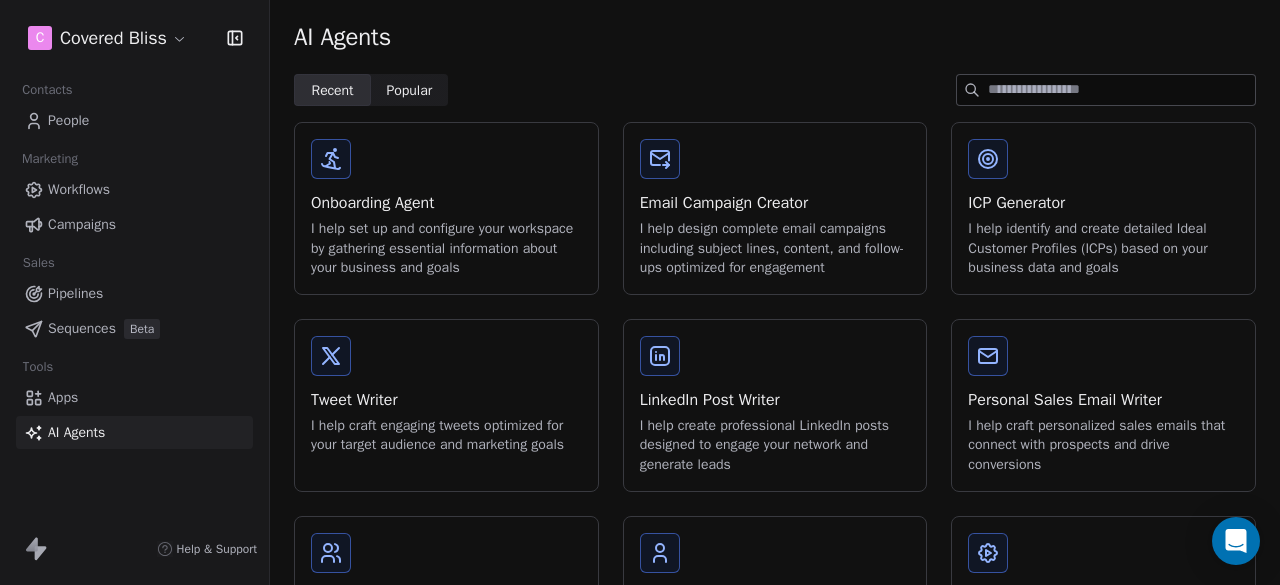 click on "Onboarding Agent" at bounding box center (446, 203) 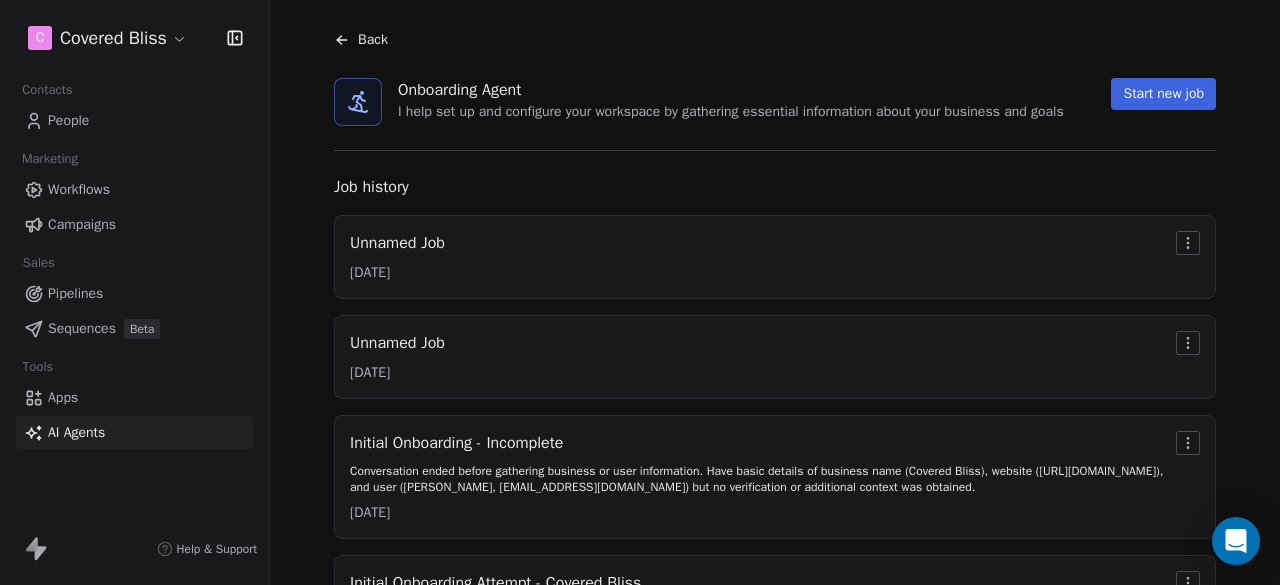 scroll, scrollTop: 33, scrollLeft: 0, axis: vertical 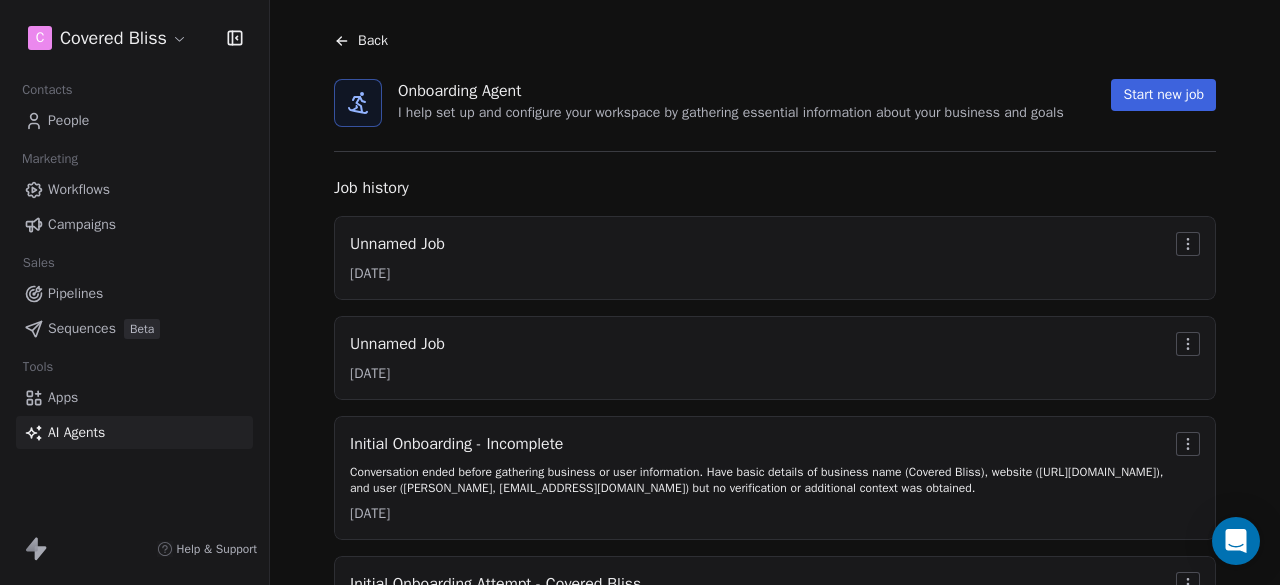 click on "Start new job" at bounding box center [1163, 95] 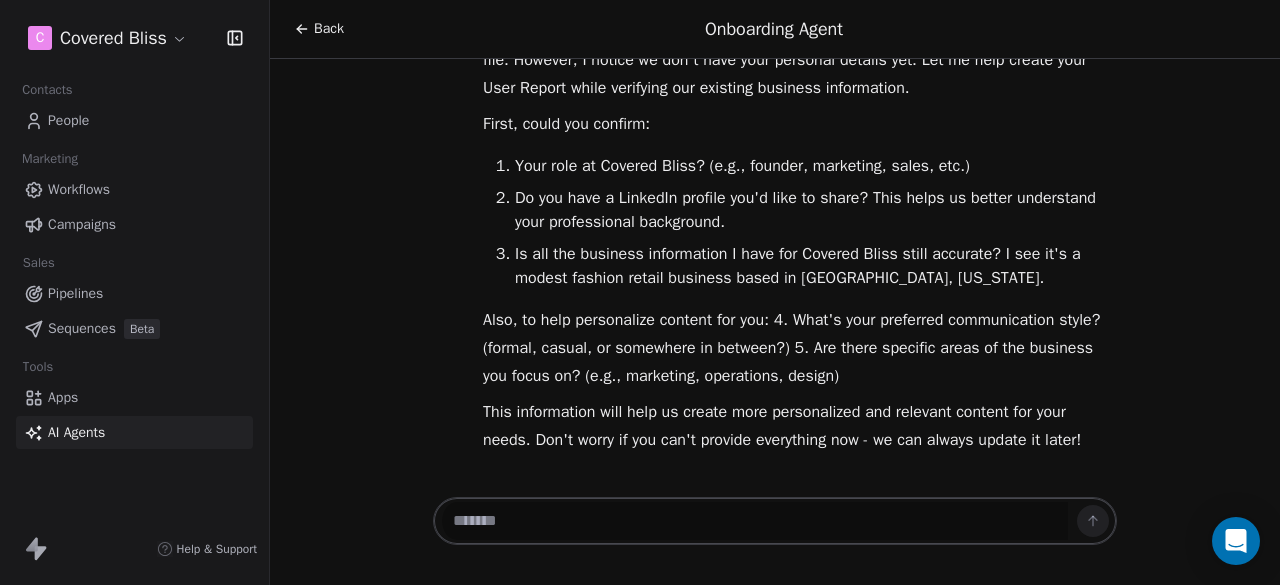 scroll, scrollTop: 0, scrollLeft: 0, axis: both 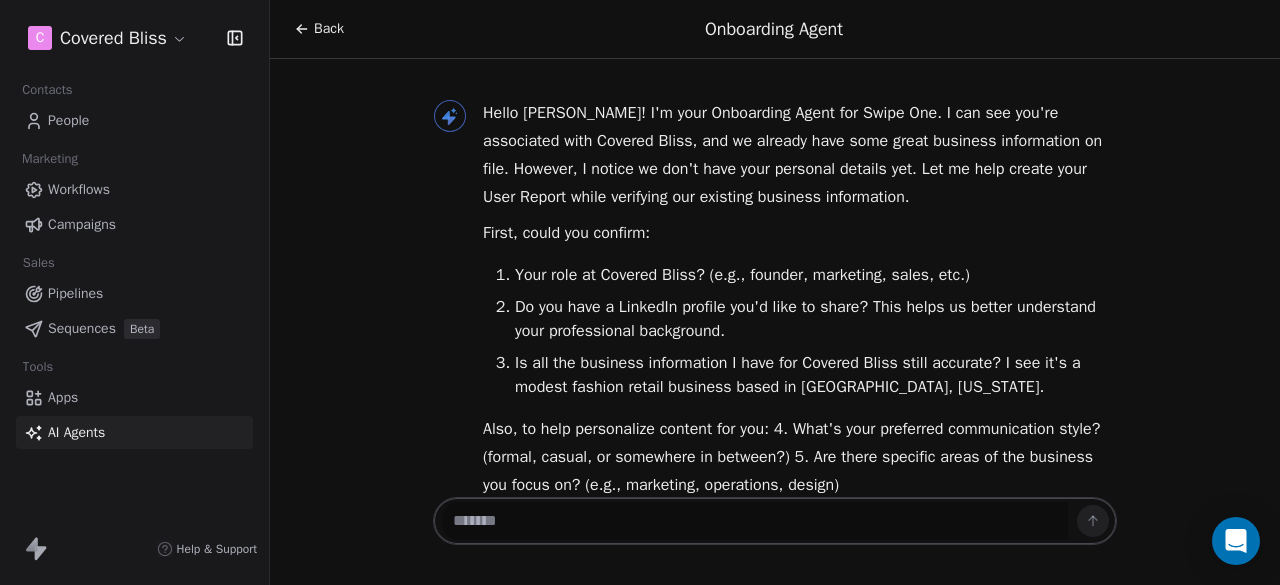 click at bounding box center (755, 521) 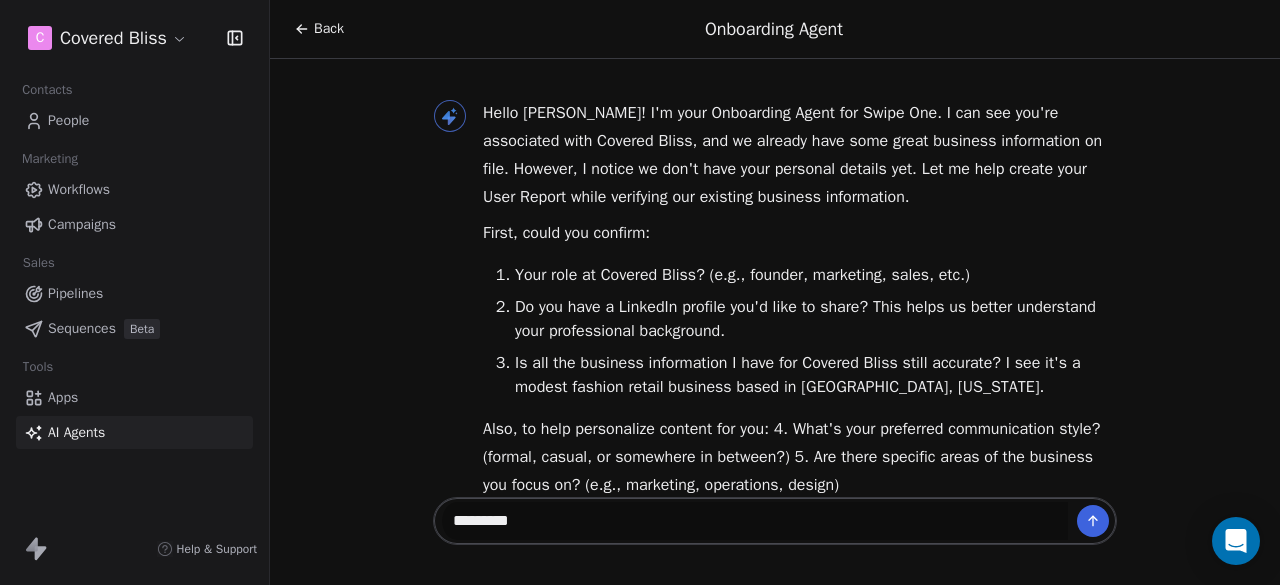 type on "*********" 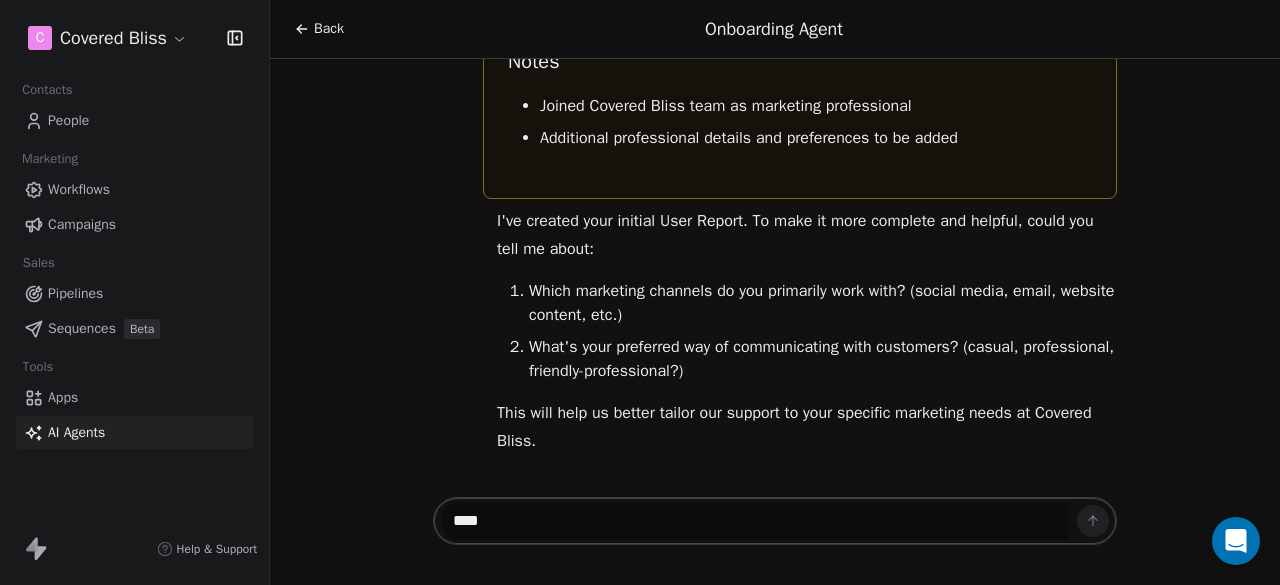 scroll, scrollTop: 1508, scrollLeft: 0, axis: vertical 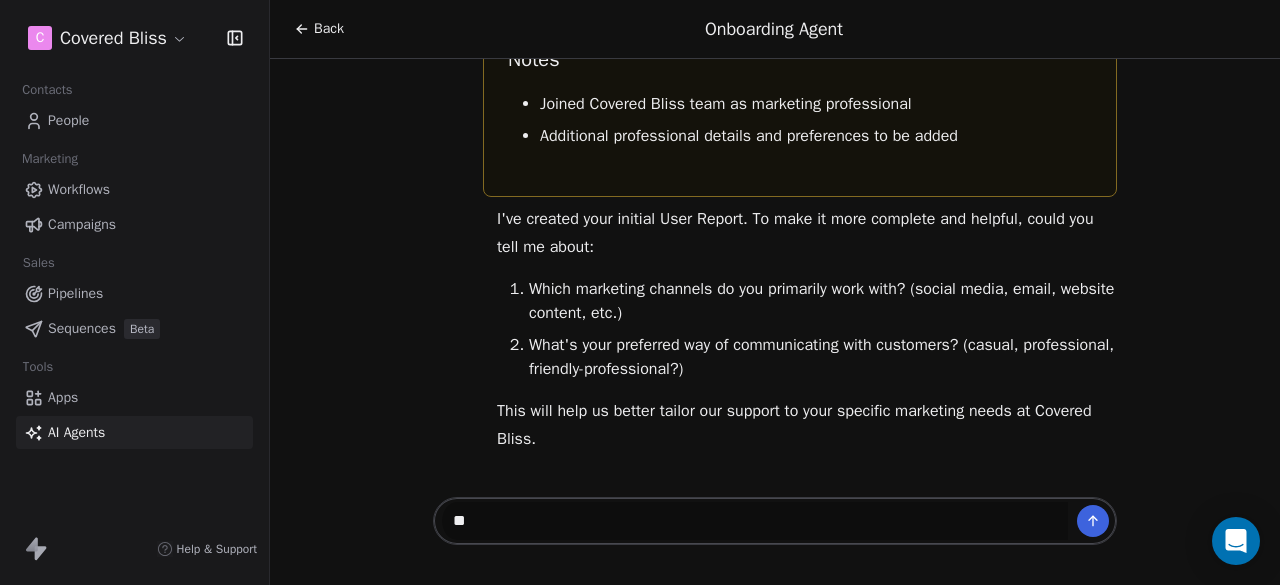 type on "*" 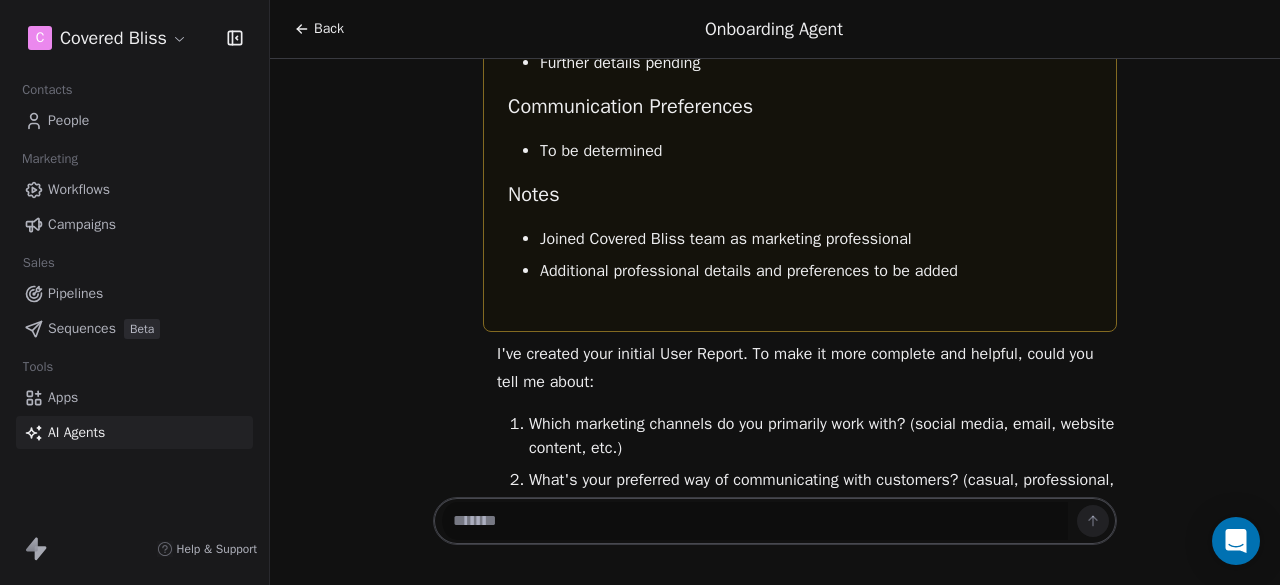 scroll, scrollTop: 1508, scrollLeft: 0, axis: vertical 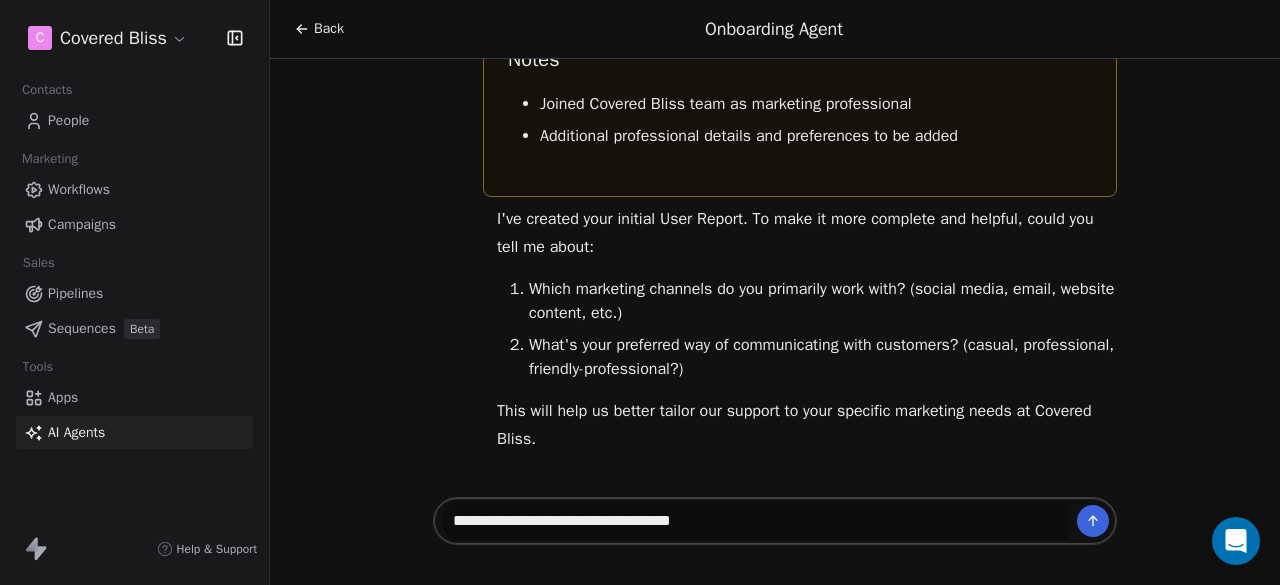 type on "**********" 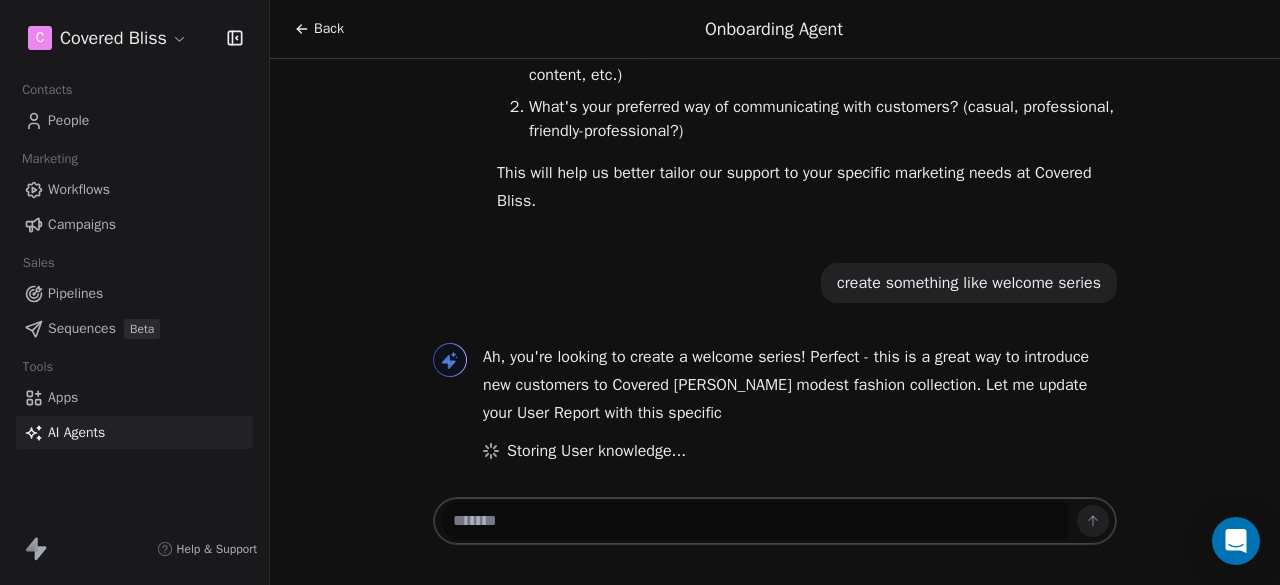 scroll, scrollTop: 1756, scrollLeft: 0, axis: vertical 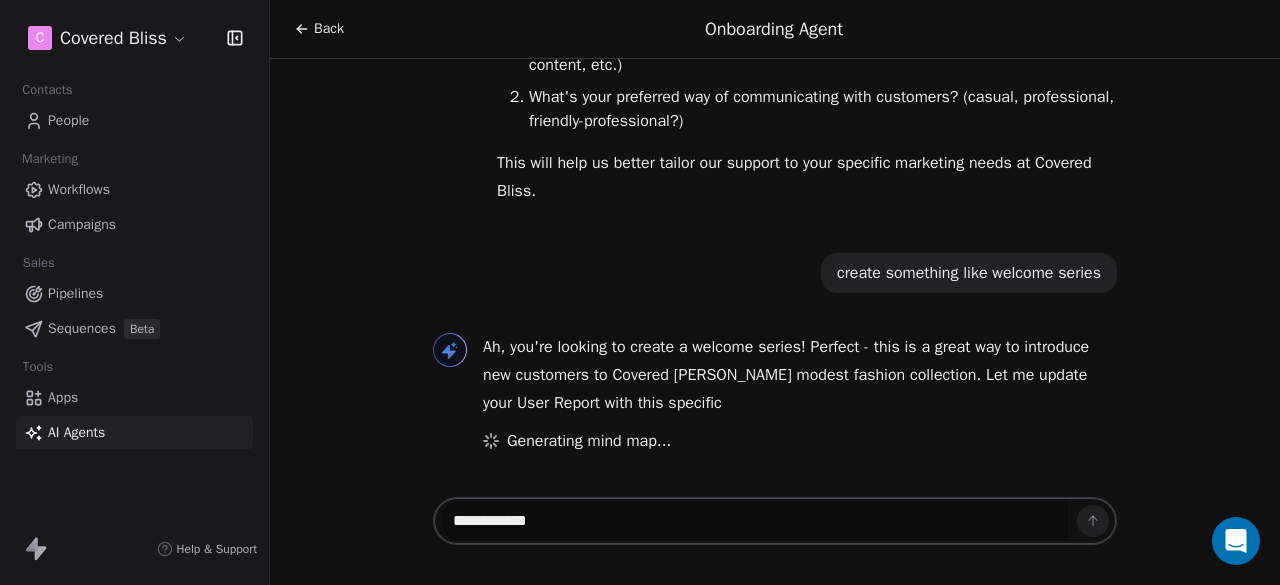 type on "**********" 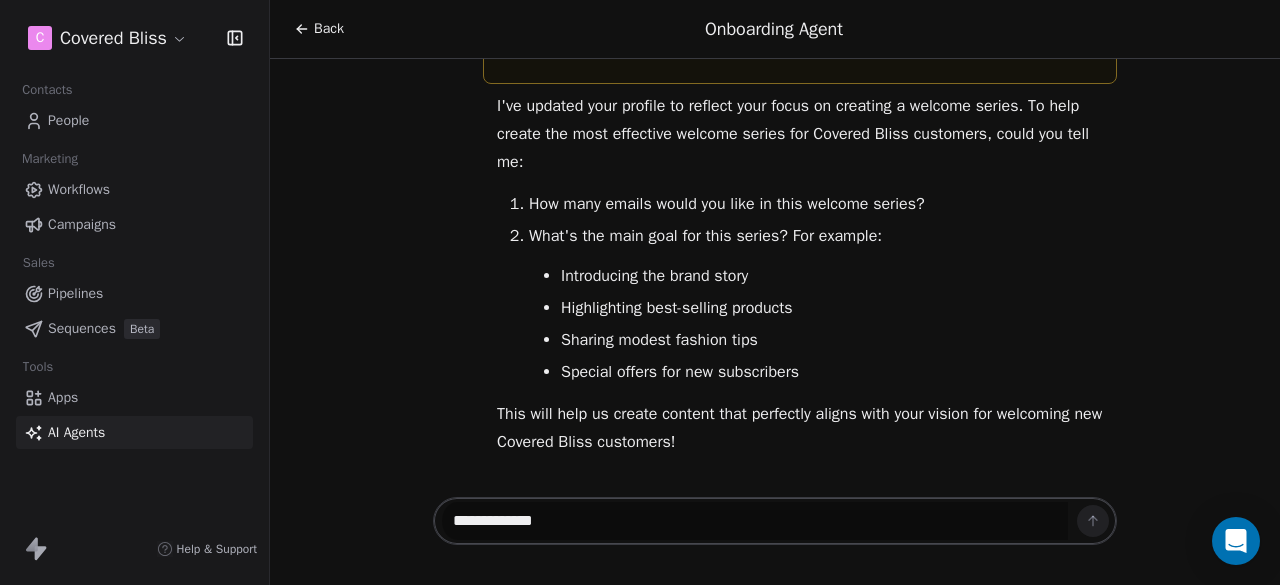 scroll, scrollTop: 2995, scrollLeft: 0, axis: vertical 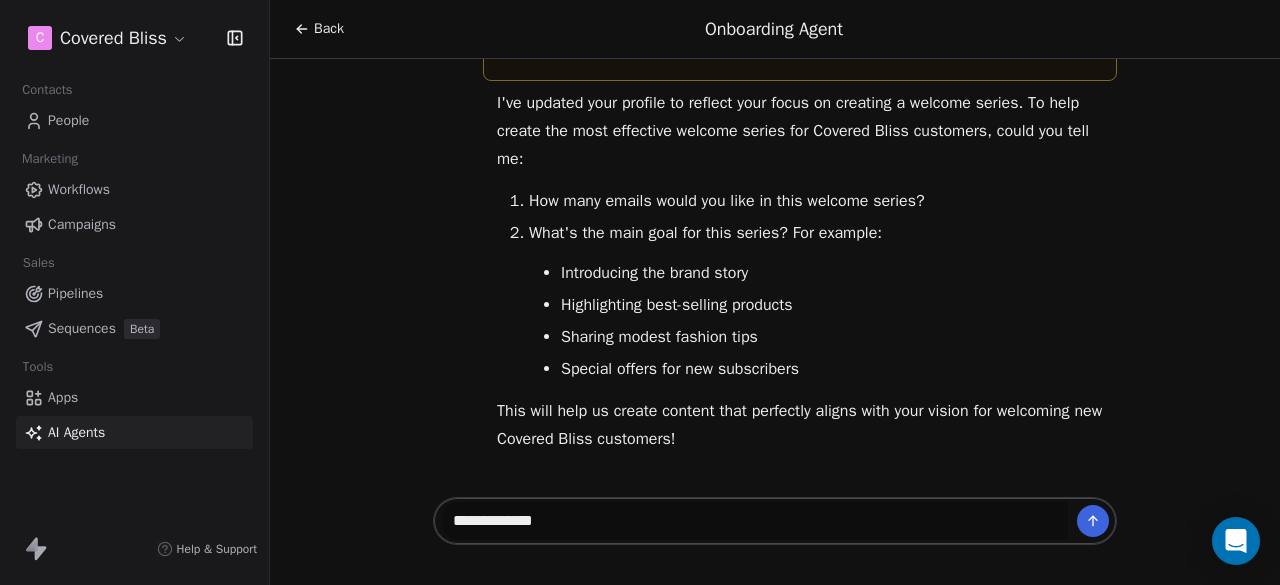 type 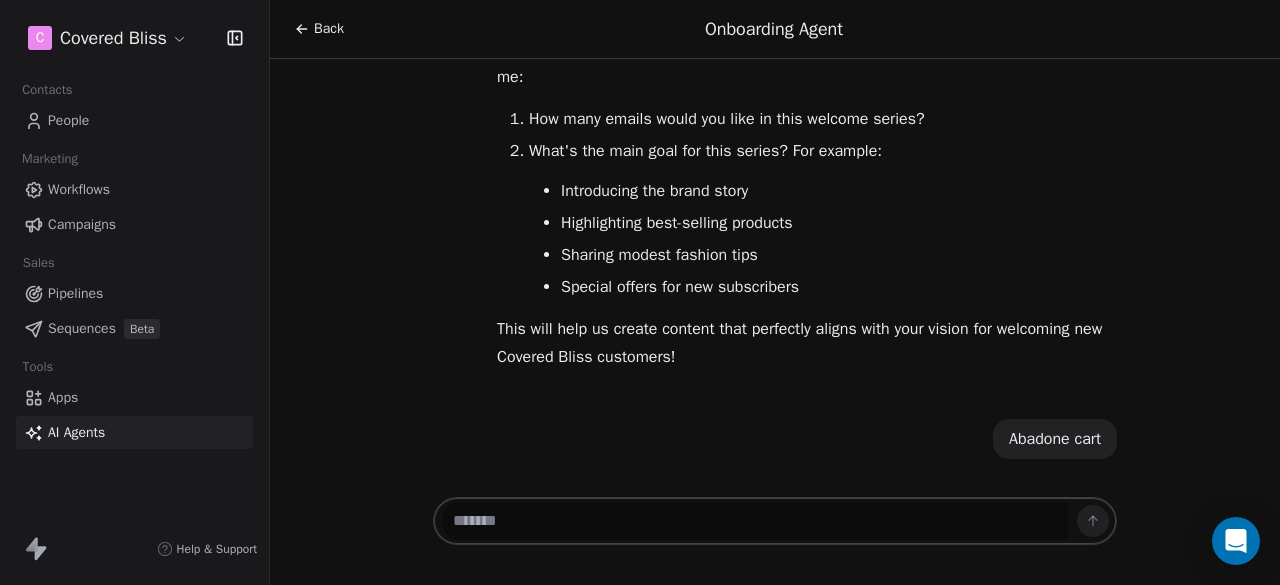 scroll, scrollTop: 3215, scrollLeft: 0, axis: vertical 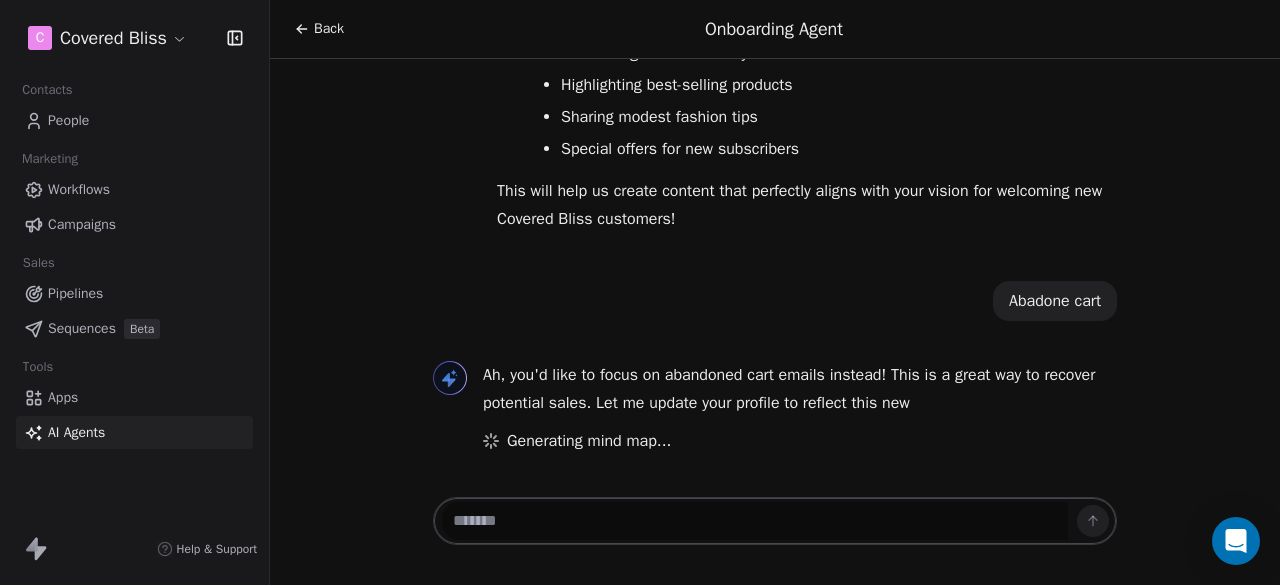click on "Campaigns" at bounding box center (82, 224) 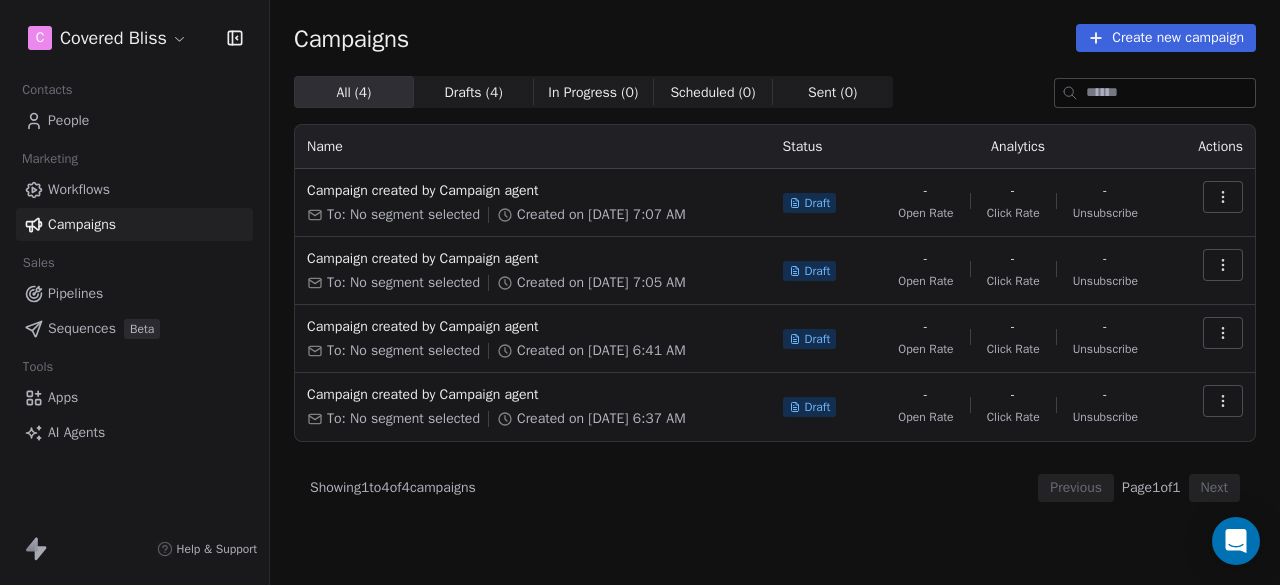 click on "Draft" at bounding box center (810, 203) 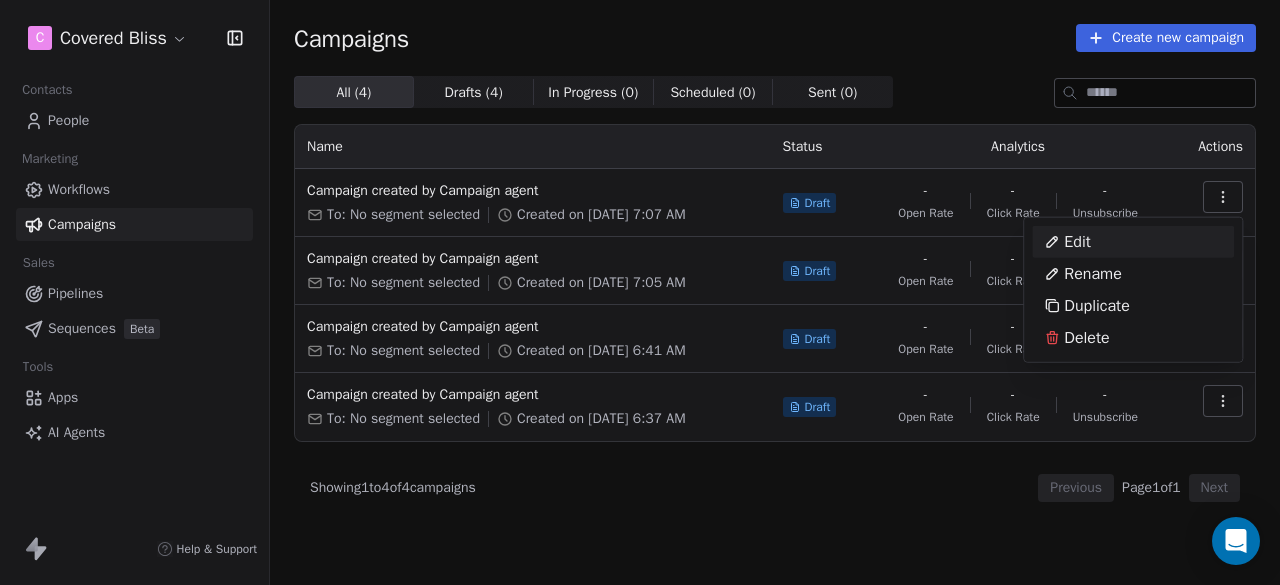 click on "Edit" at bounding box center [1077, 242] 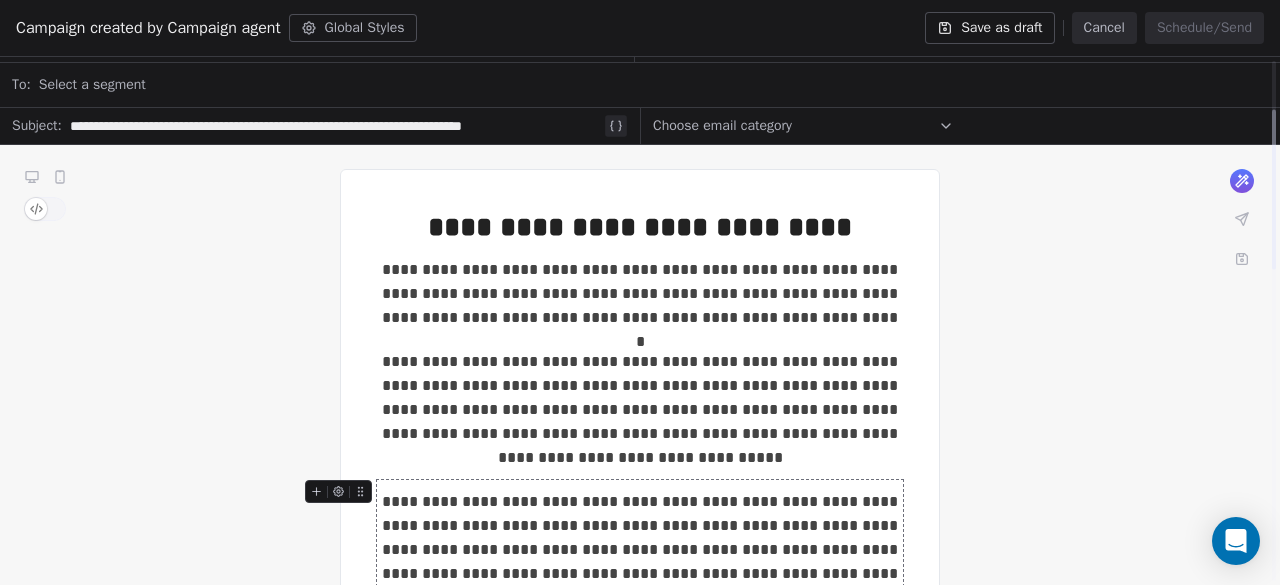 scroll, scrollTop: 0, scrollLeft: 0, axis: both 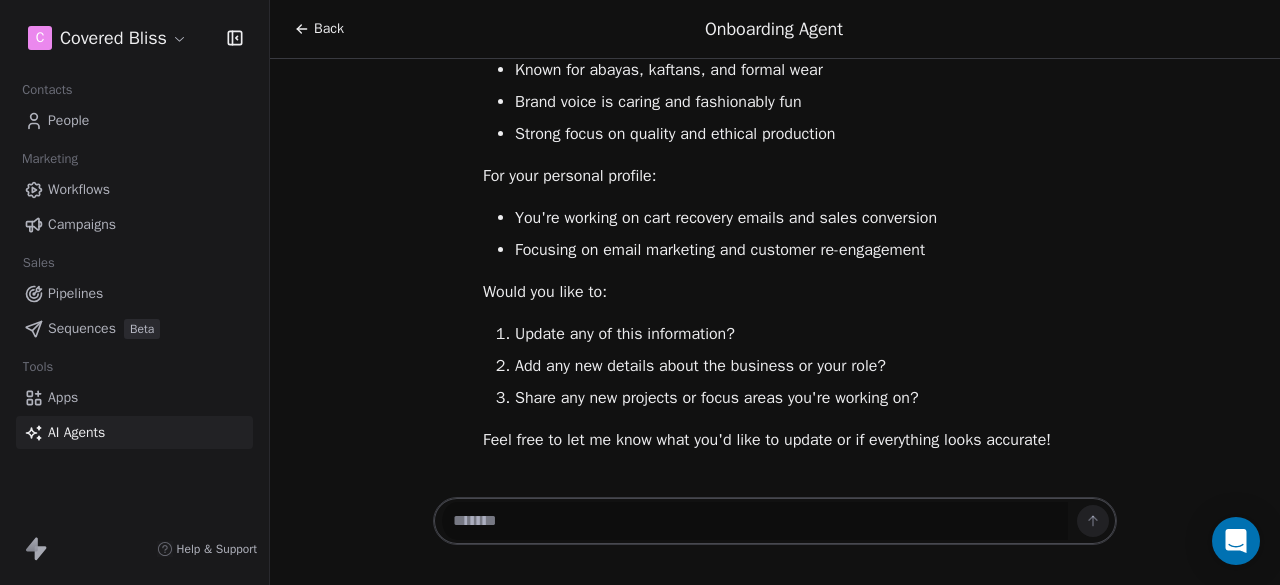 click on "Workflows" at bounding box center (79, 189) 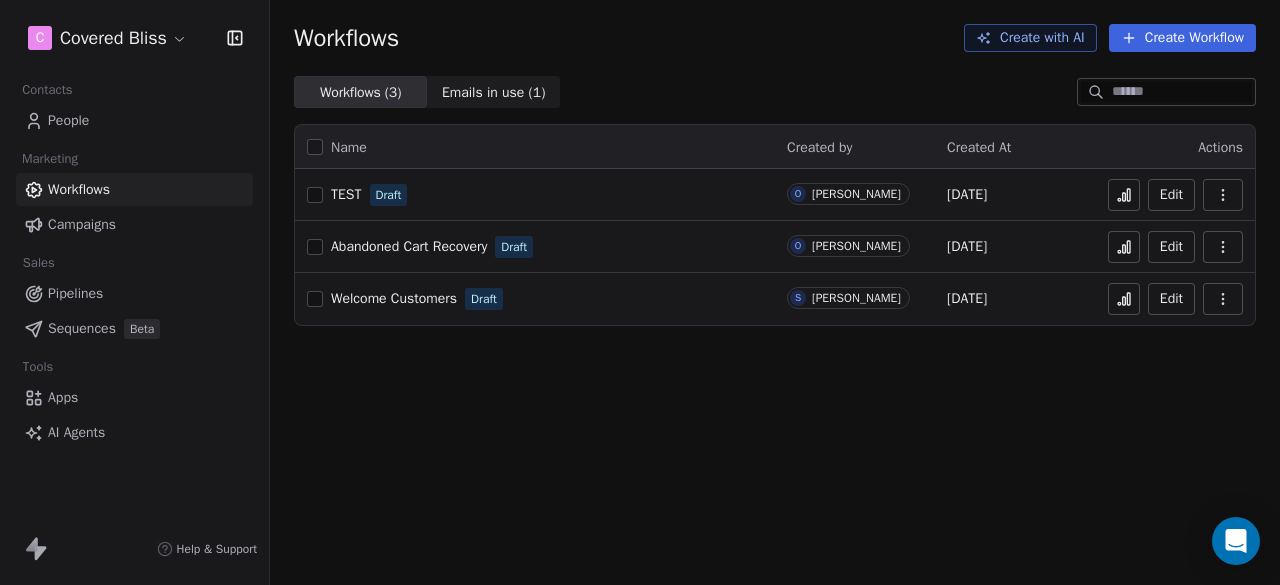 click on "Emails in use ( 1 ) Emails in use ( 1 )" at bounding box center (493, 92) 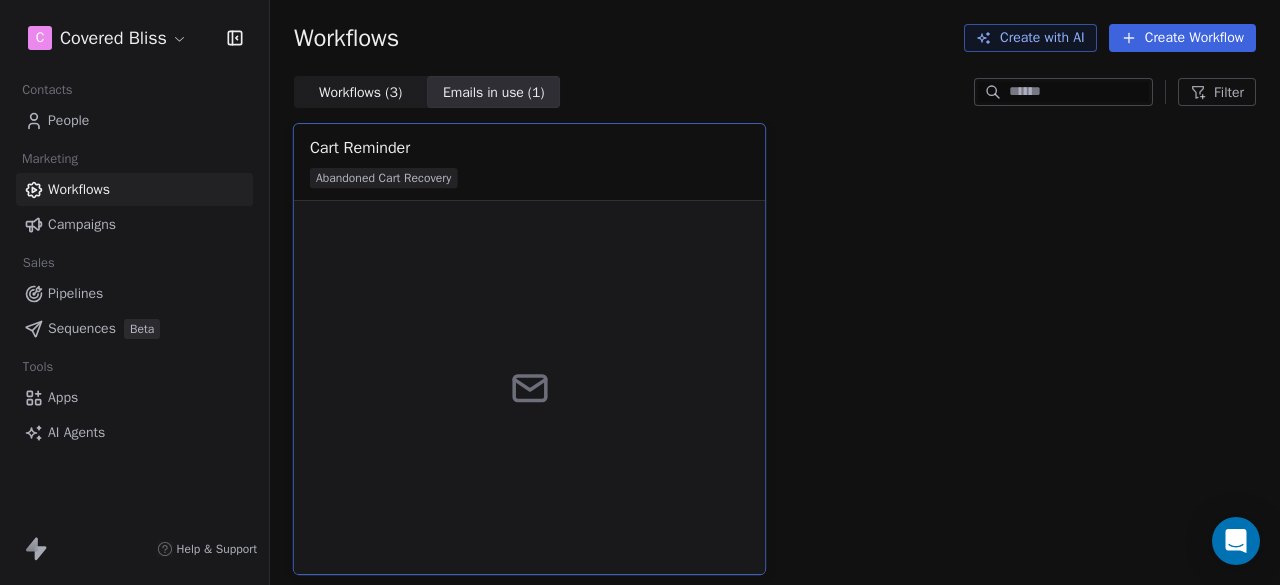 click on "Abandoned Cart Recovery" at bounding box center (383, 178) 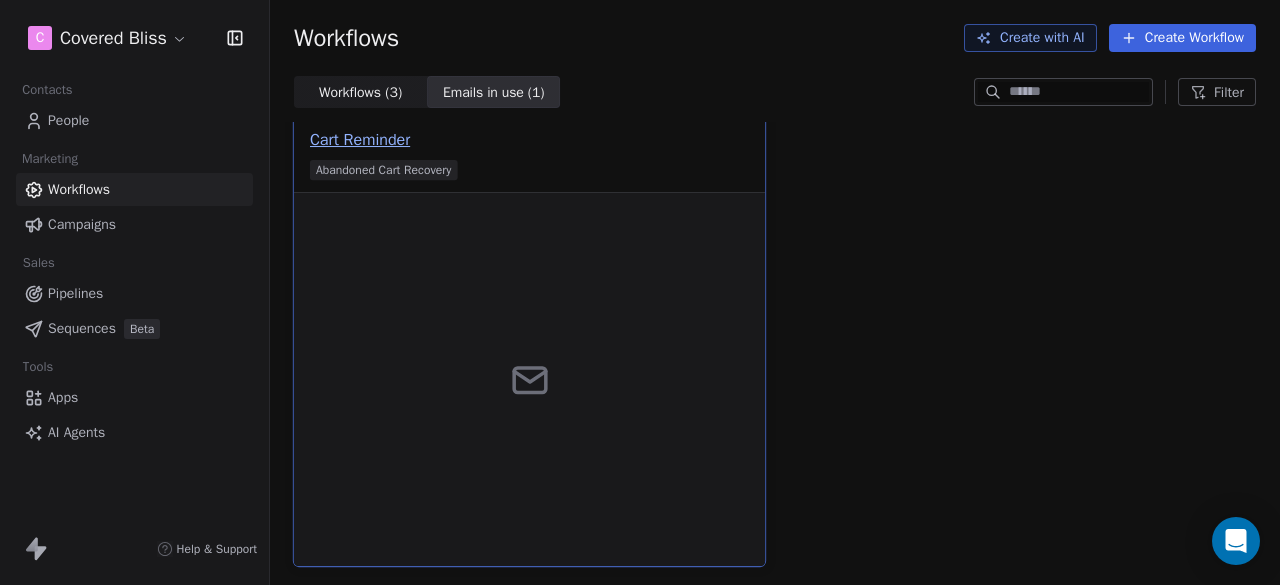 click on "Cart Reminder" at bounding box center [360, 140] 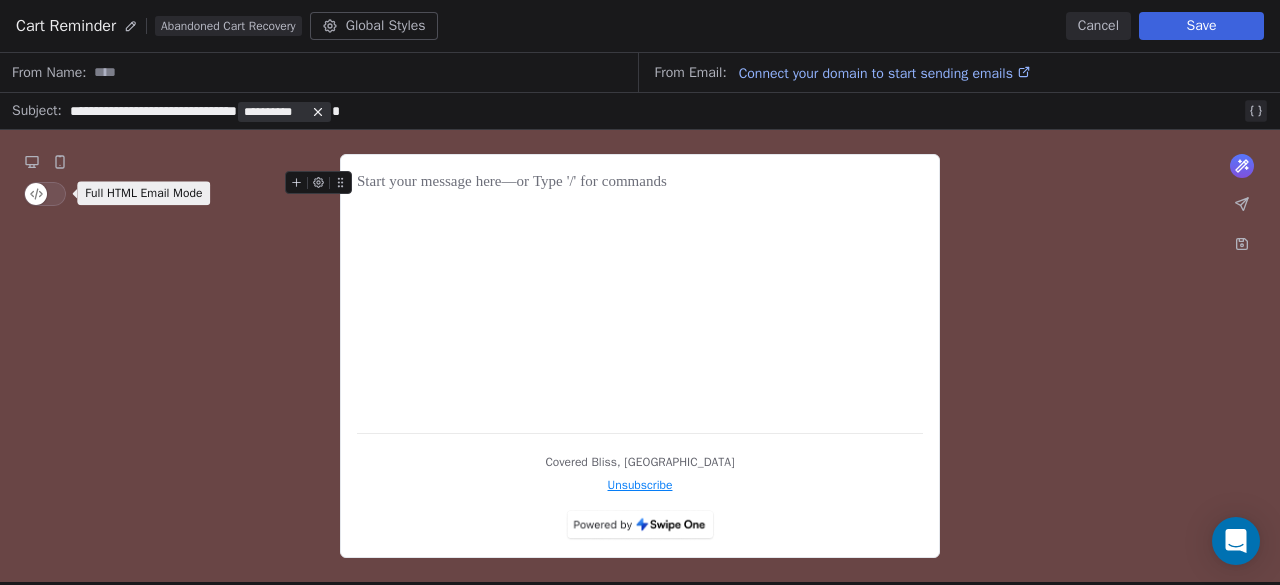 click at bounding box center (45, 194) 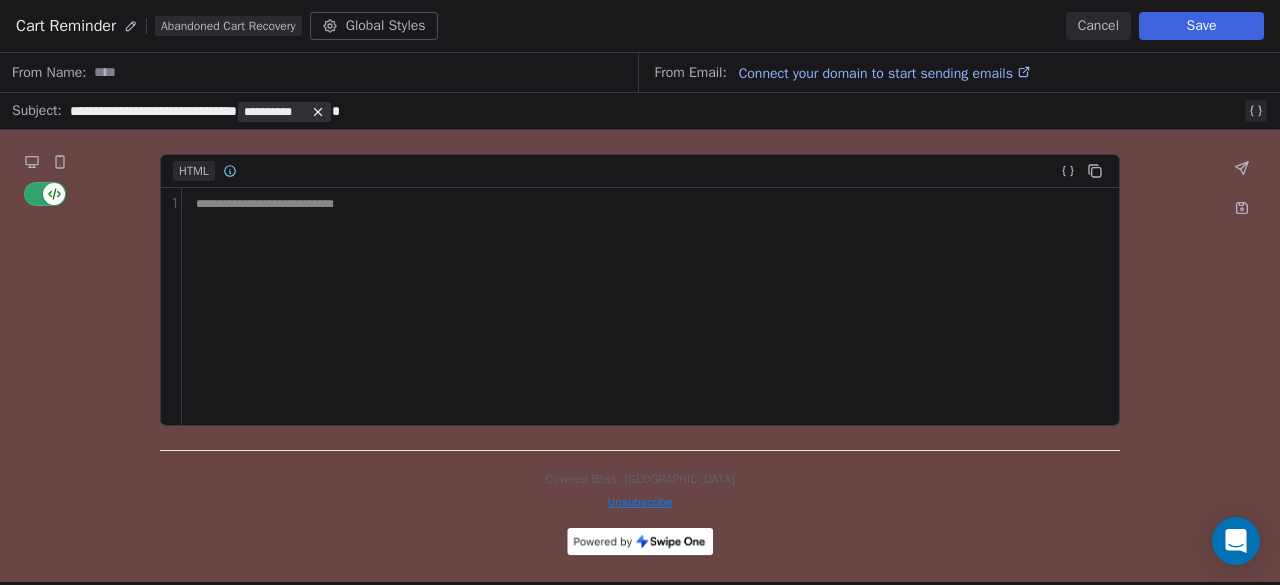 click at bounding box center (45, 194) 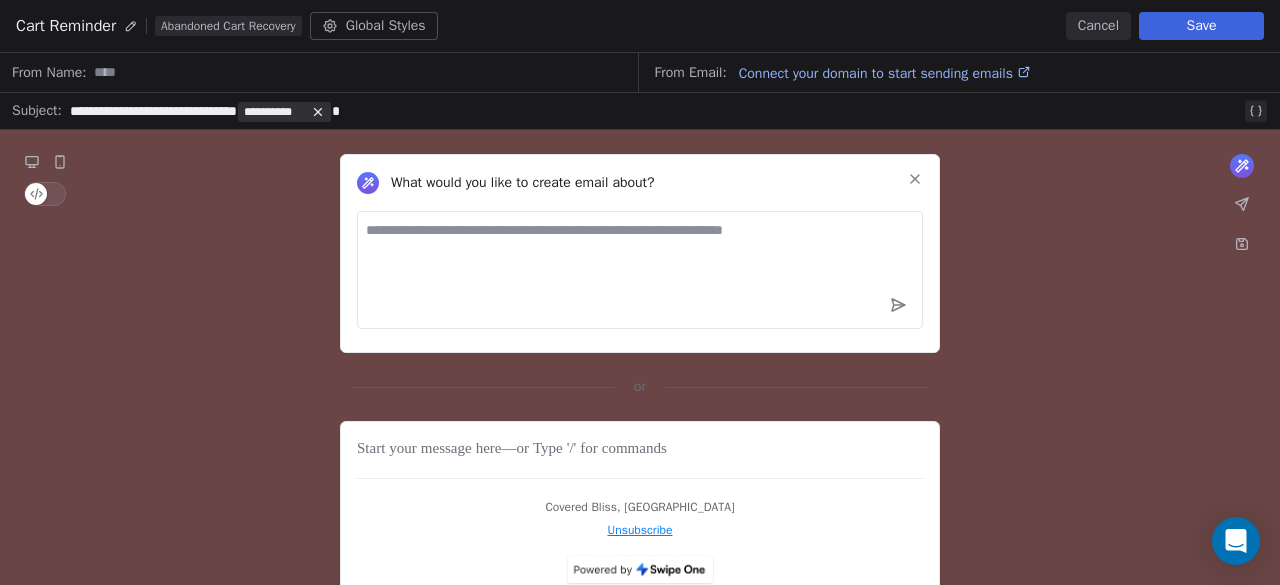 click at bounding box center [45, 194] 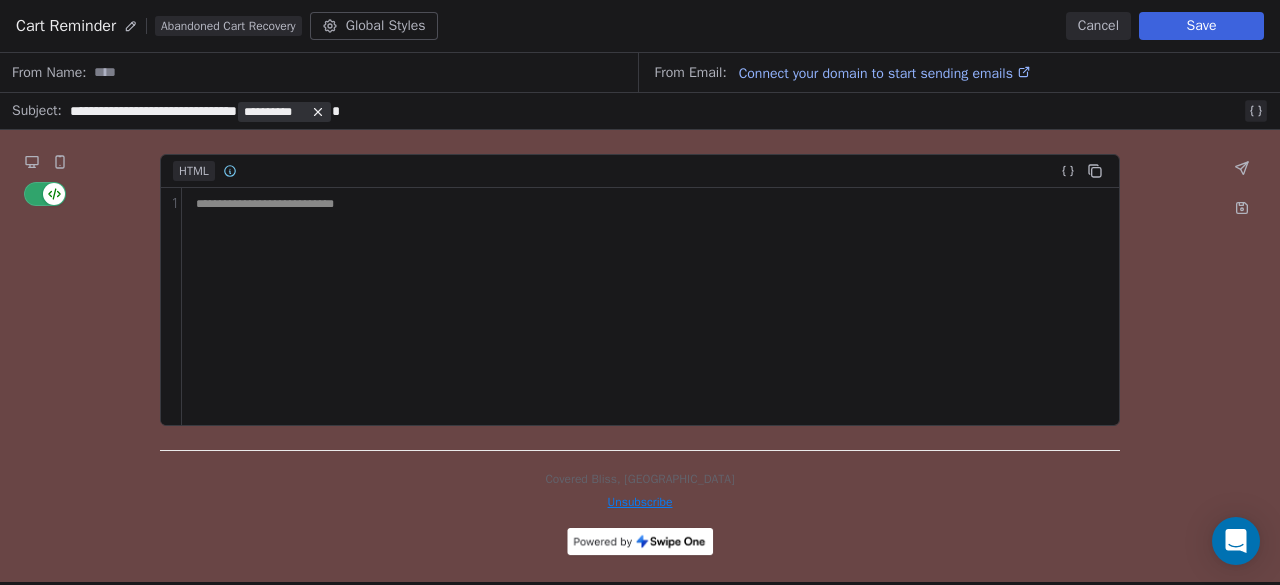 click on "Cancel" at bounding box center [1098, 26] 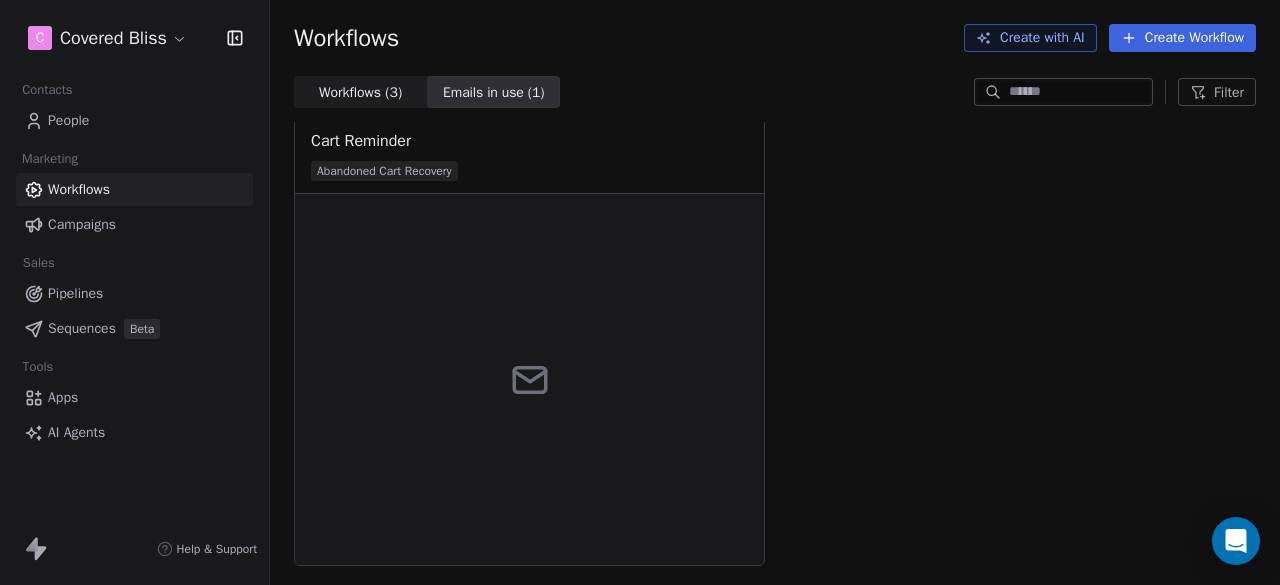 click on "Create Workflow" at bounding box center [1182, 38] 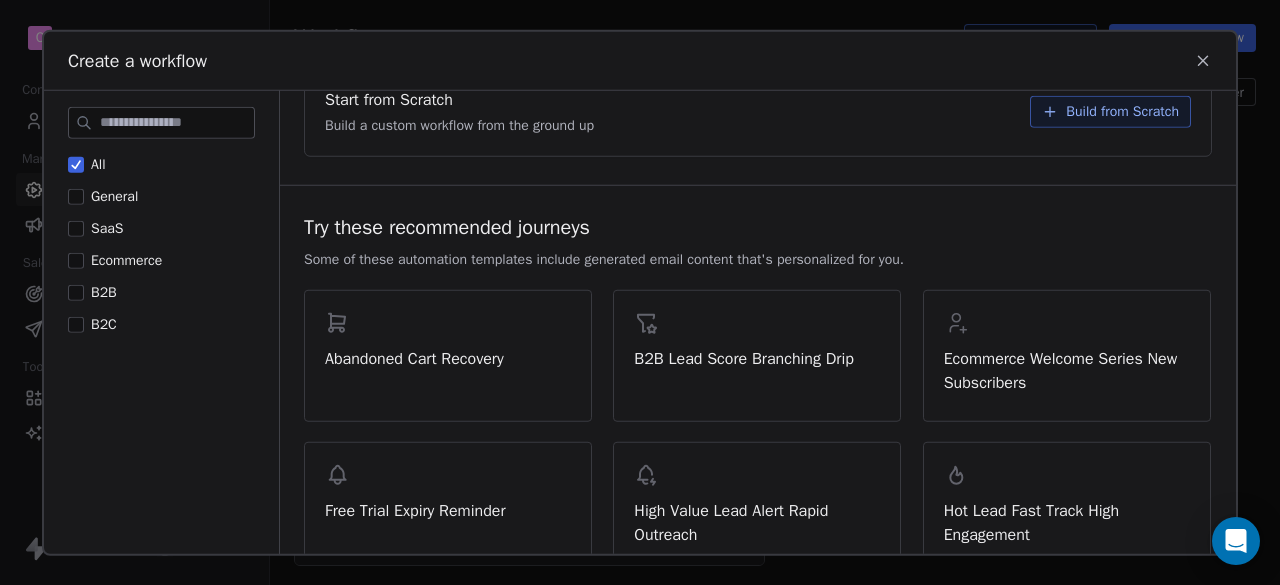 scroll, scrollTop: 0, scrollLeft: 0, axis: both 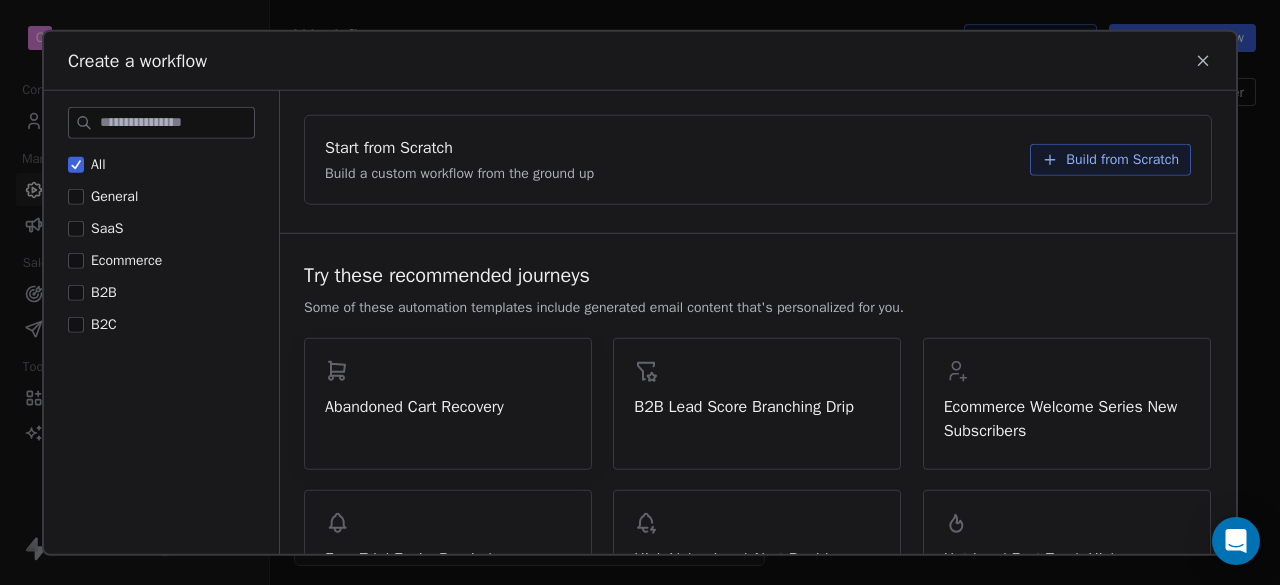 click on "Abandoned Cart Recovery" at bounding box center [448, 406] 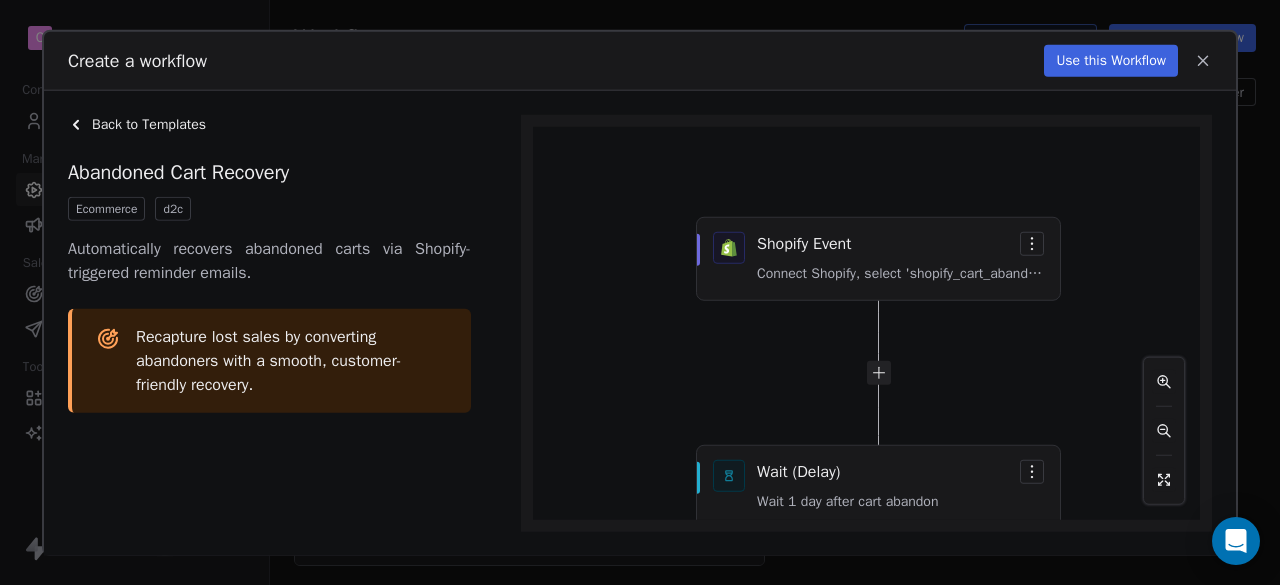 click on "Recapture lost sales by converting abandoners with a smooth, customer-friendly recovery." at bounding box center (291, 360) 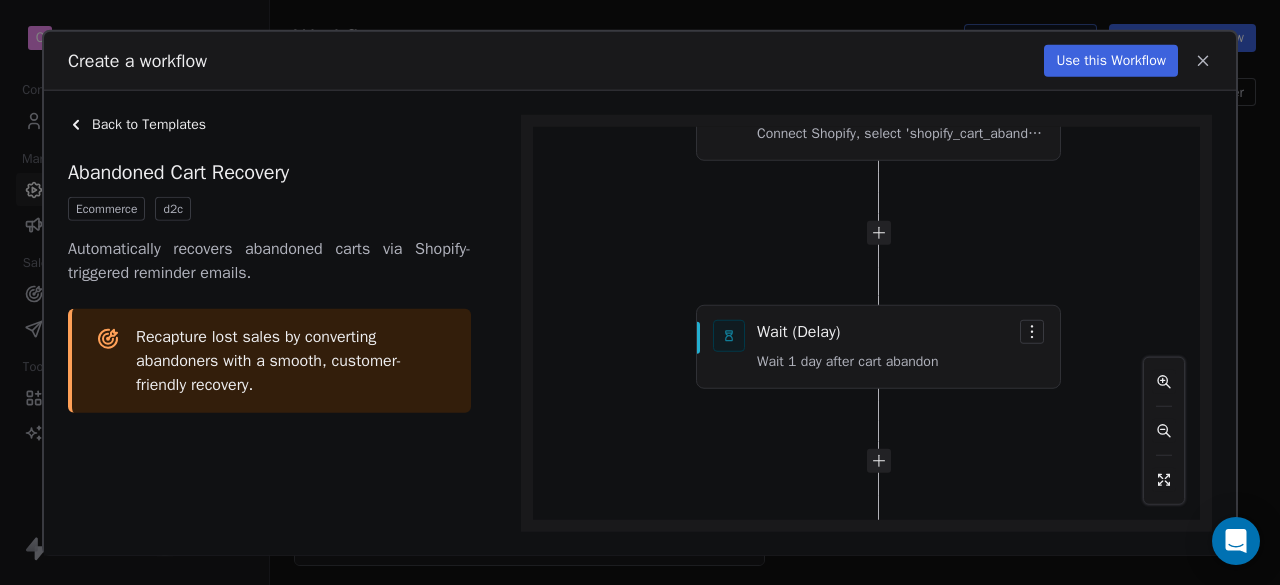 click on "Email Delivered Email Delivered
Shopify Event Connect Shopify, select 'shopify_cart_abandoned' event
Wait (Delay) Wait 1 day after cart abandon
Send Email Send Cart Reminder Email
Wait (Delay) Wait 2 days after first email
Send Email Send Final Recovery/Incentive Email End of Automation" at bounding box center (866, 323) 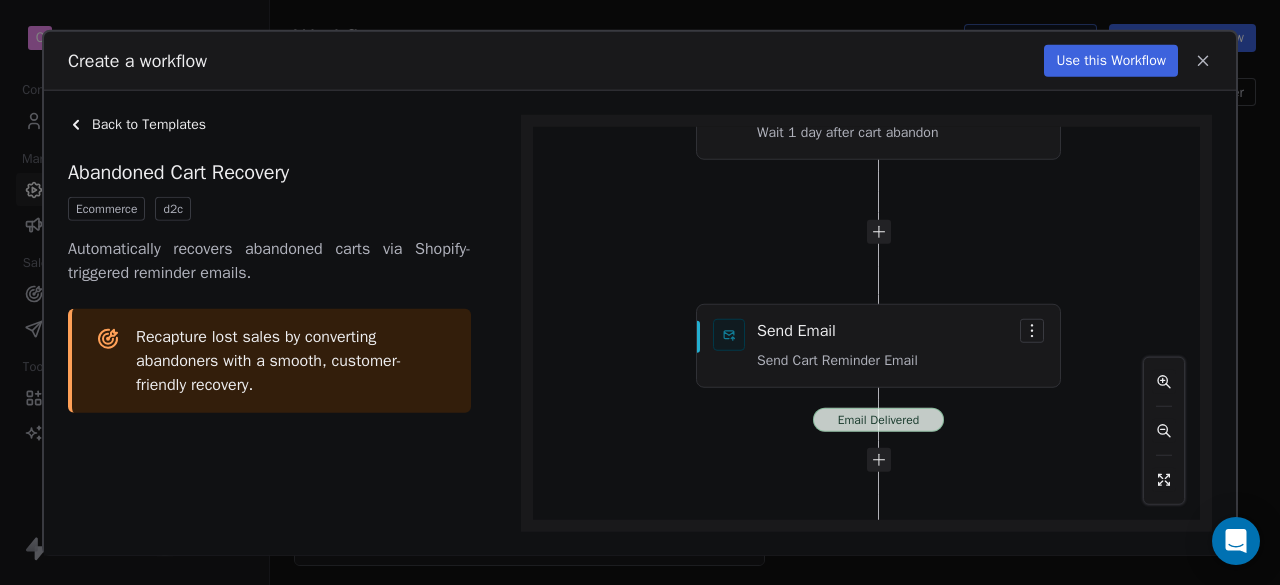 click on "Email Delivered Email Delivered
Shopify Event Connect Shopify, select 'shopify_cart_abandoned' event
Wait (Delay) Wait 1 day after cart abandon
Send Email Send Cart Reminder Email
Wait (Delay) Wait 2 days after first email
Send Email Send Final Recovery/Incentive Email End of Automation" at bounding box center [866, 323] 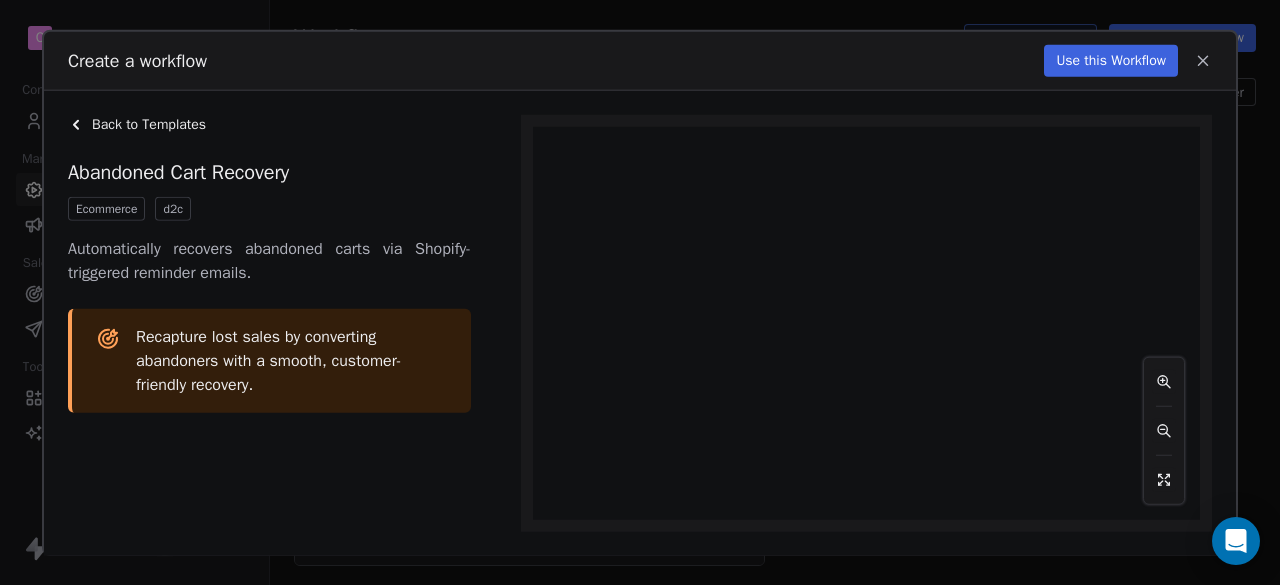 drag, startPoint x: 866, startPoint y: 191, endPoint x: 878, endPoint y: -10, distance: 201.3579 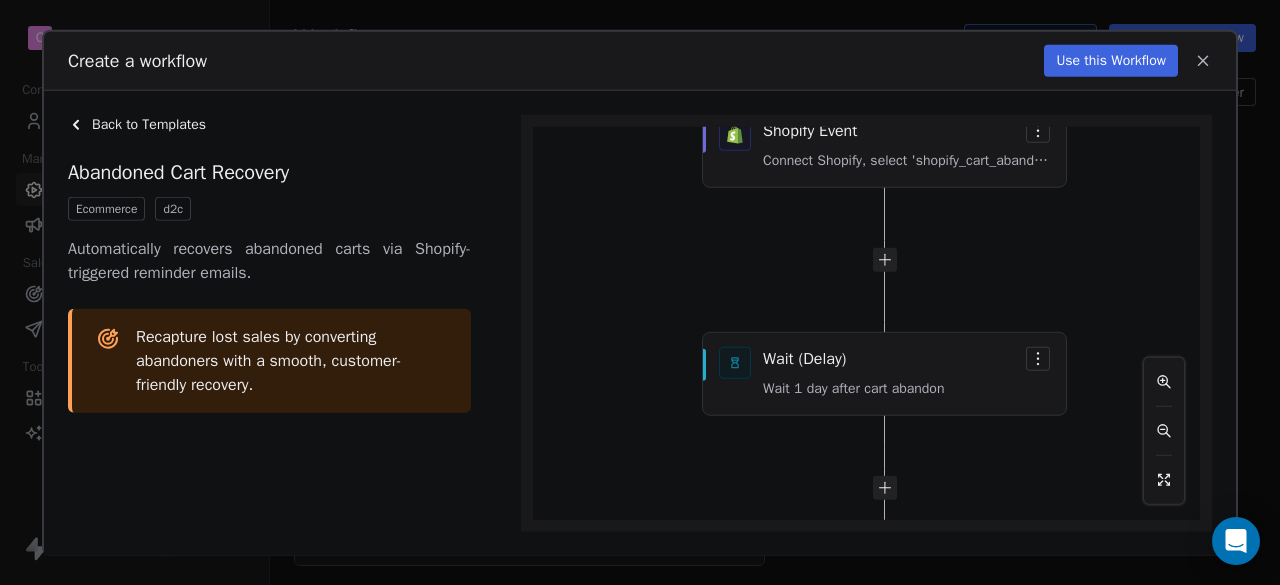 click on "Use this Workflow" at bounding box center [1111, 60] 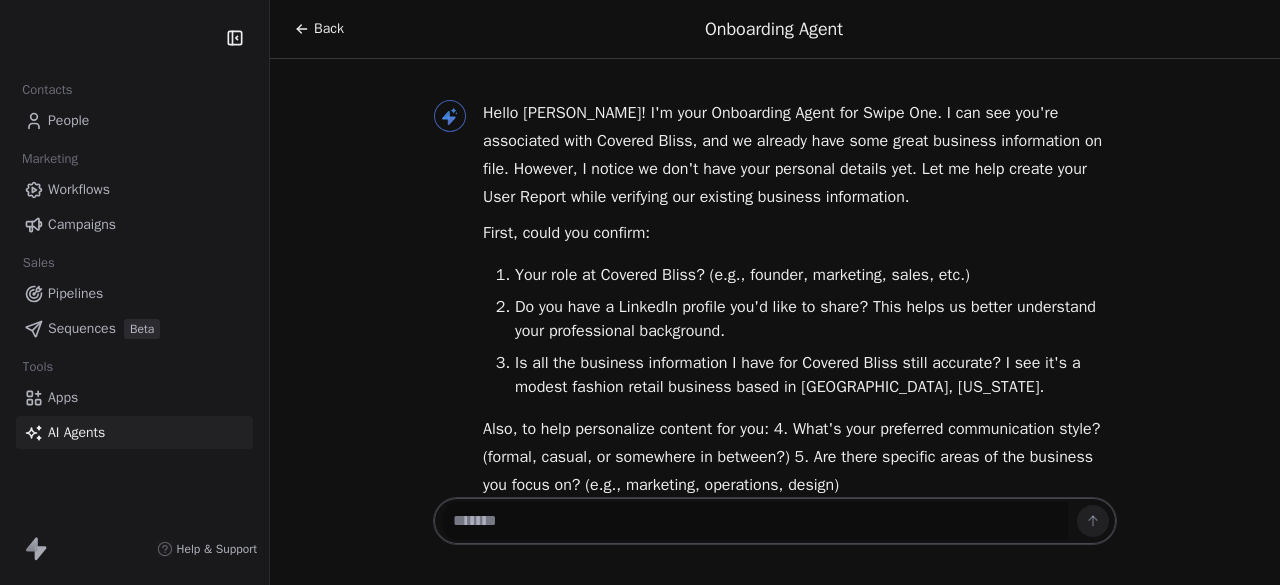 scroll, scrollTop: 0, scrollLeft: 0, axis: both 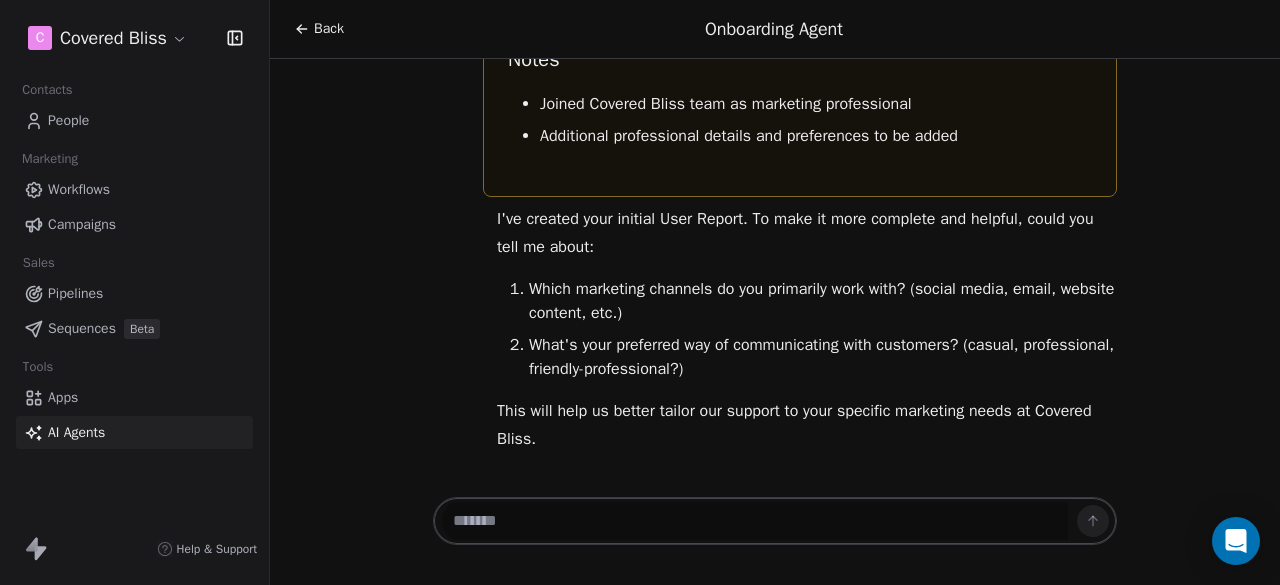 click on "Workflows" at bounding box center [79, 189] 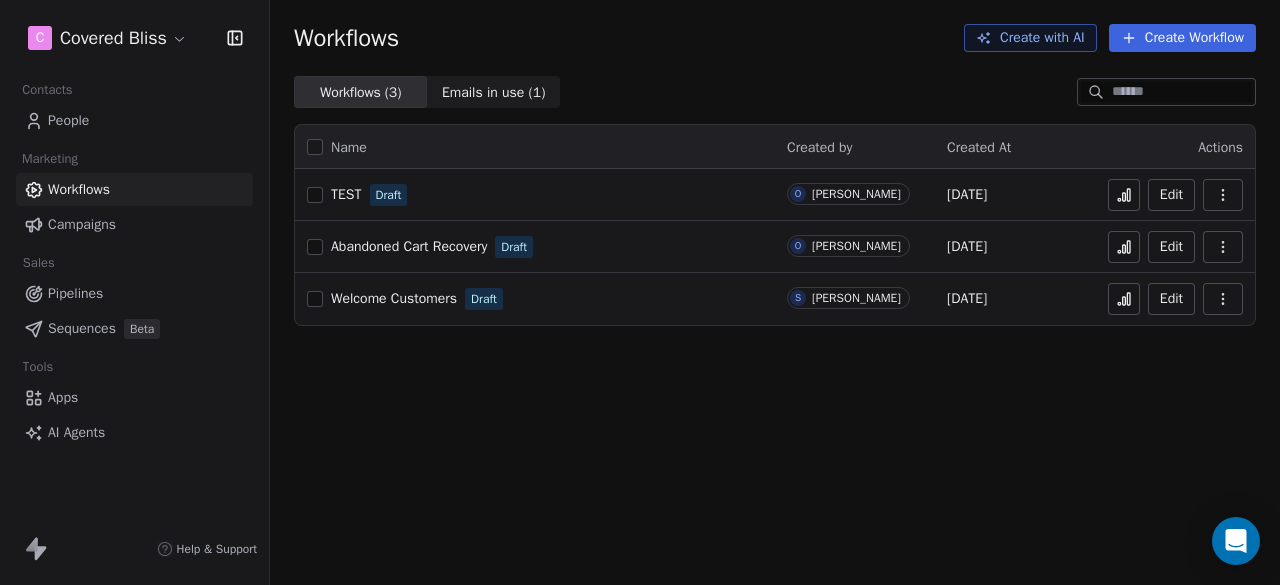 click on "Draft" at bounding box center [389, 195] 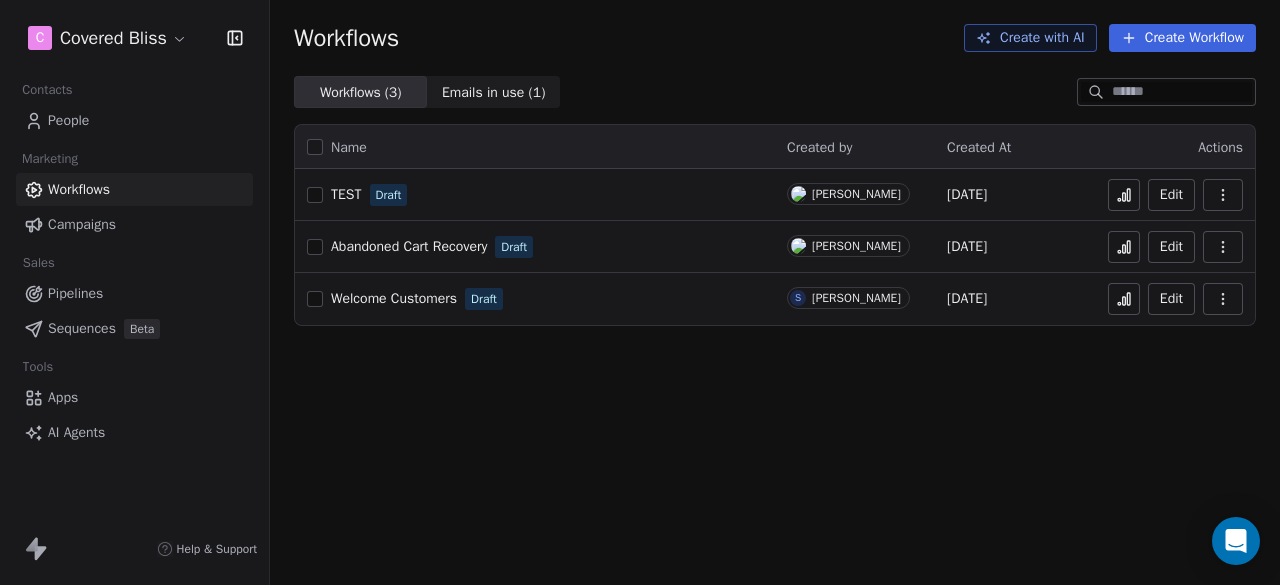 click at bounding box center (315, 195) 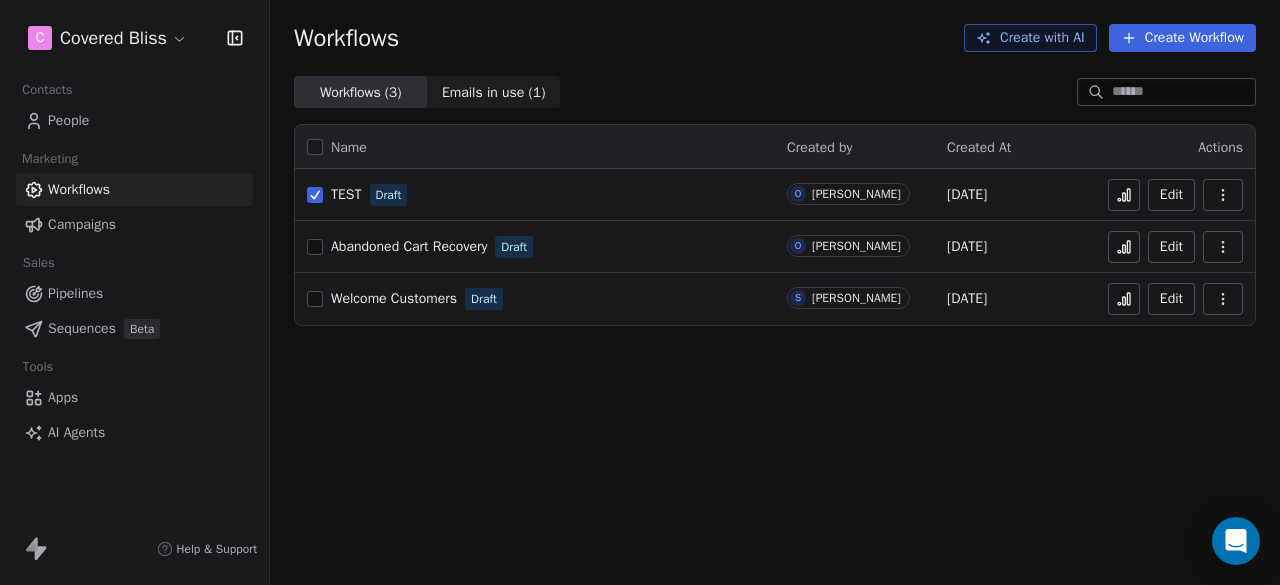 click 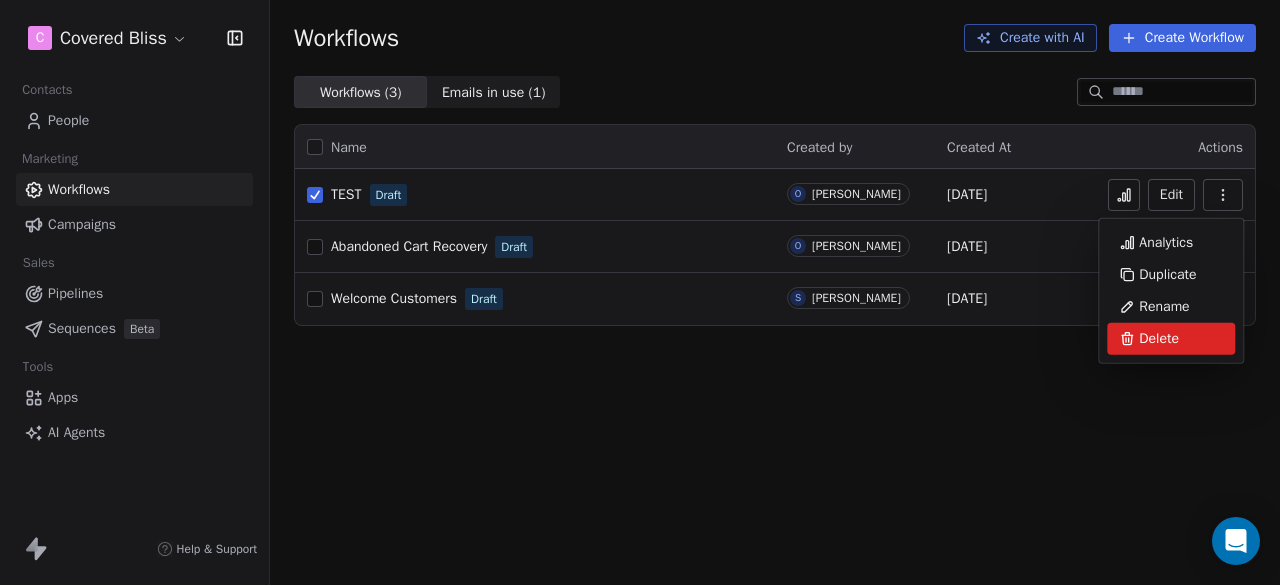 click on "Delete" at bounding box center (1159, 339) 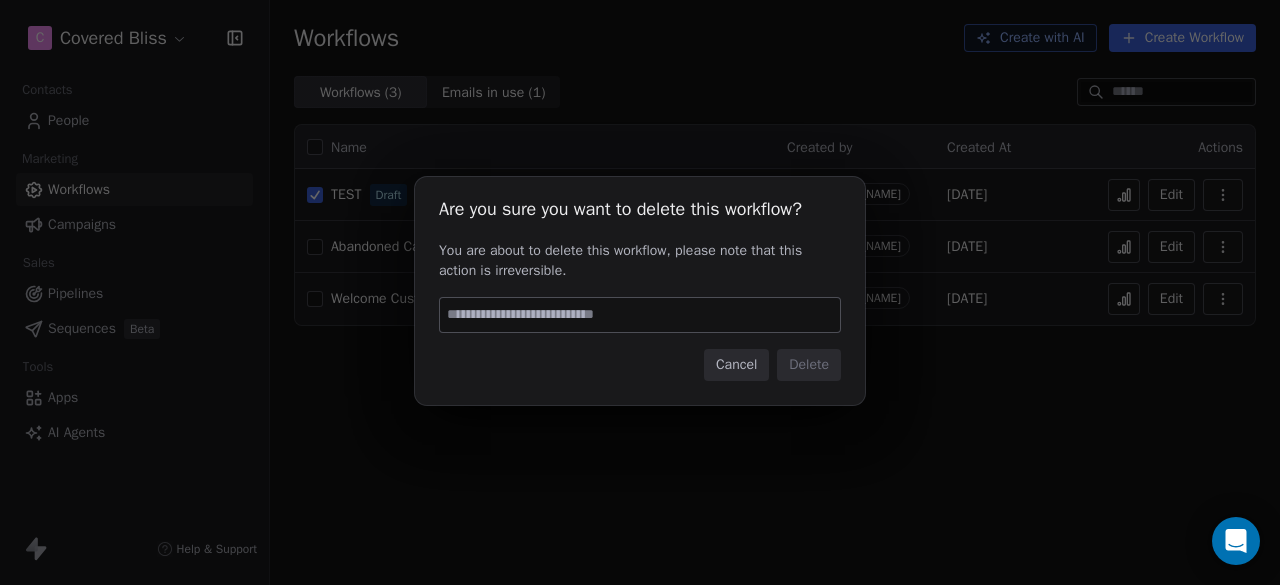 click on "Cancel" at bounding box center (736, 365) 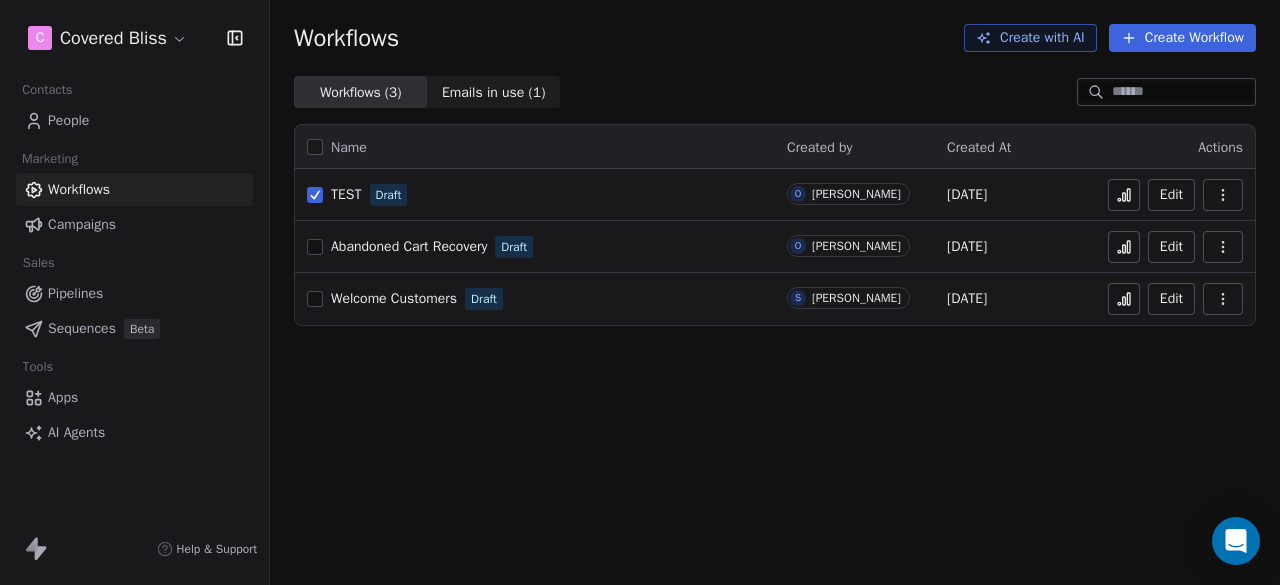click on "Create with AI" at bounding box center (1030, 38) 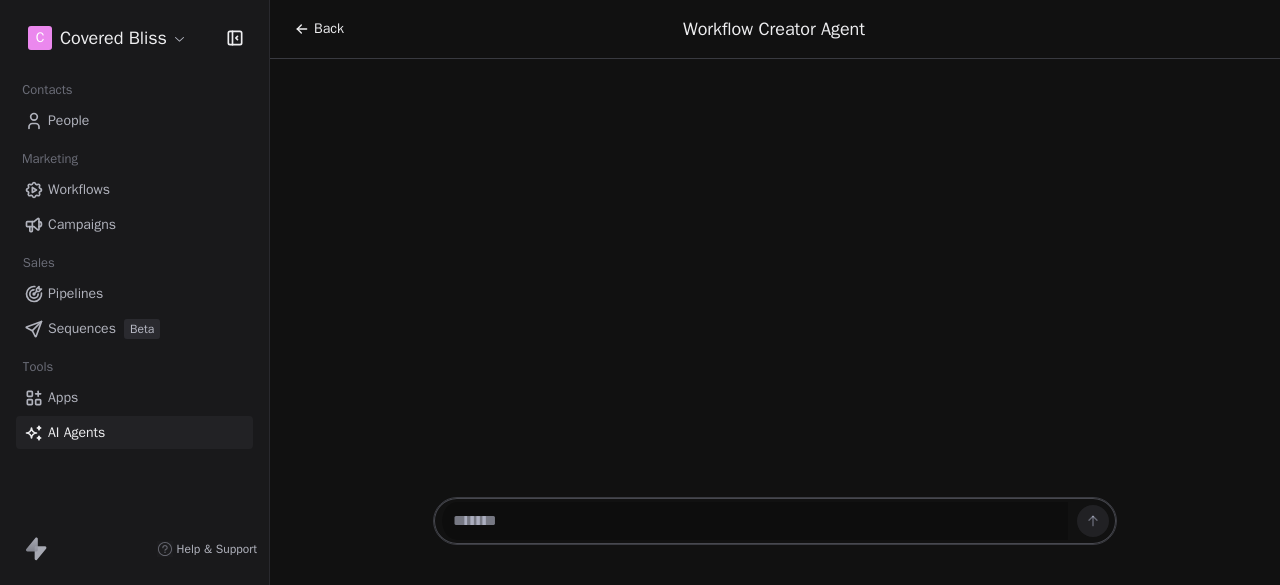 scroll, scrollTop: 0, scrollLeft: 0, axis: both 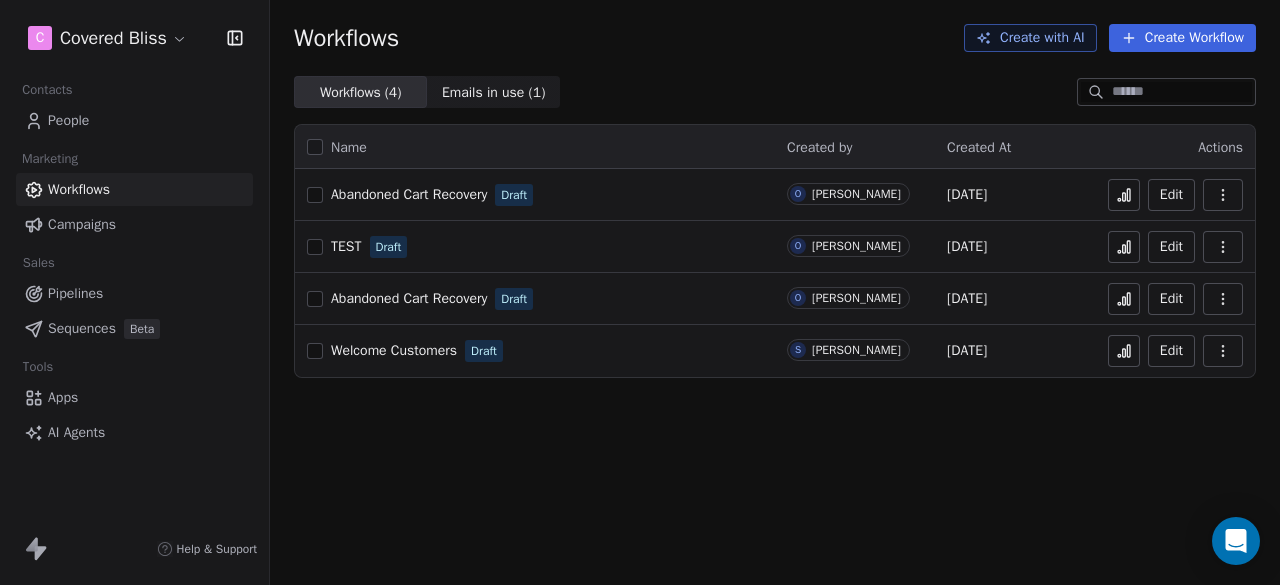 click at bounding box center (1223, 195) 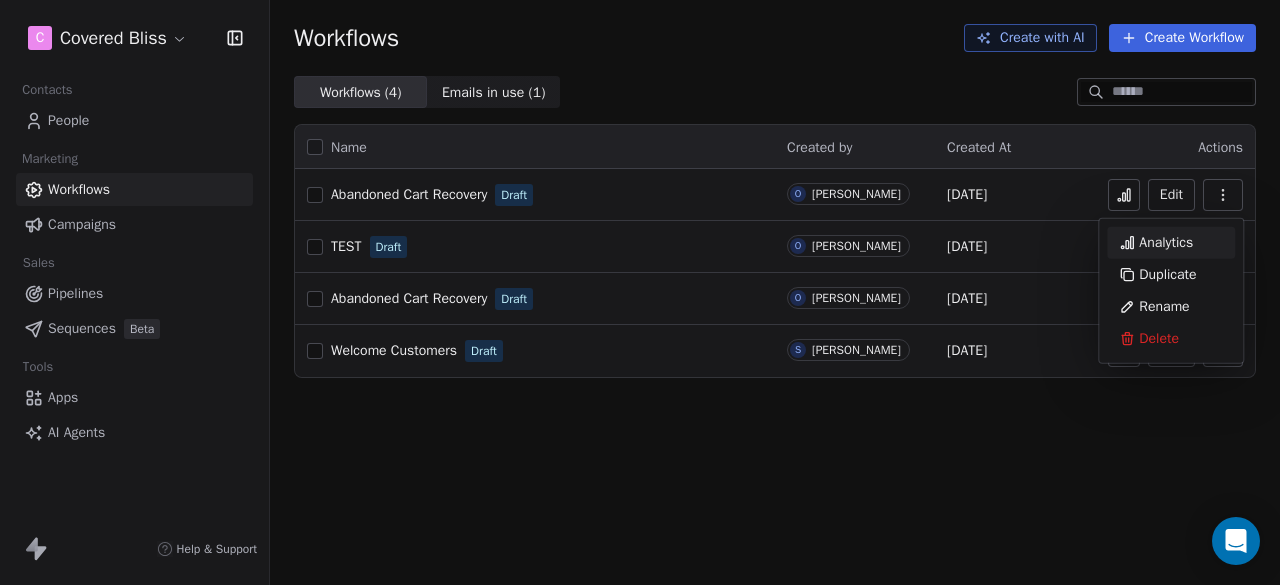 click on "Analytics" at bounding box center (1166, 243) 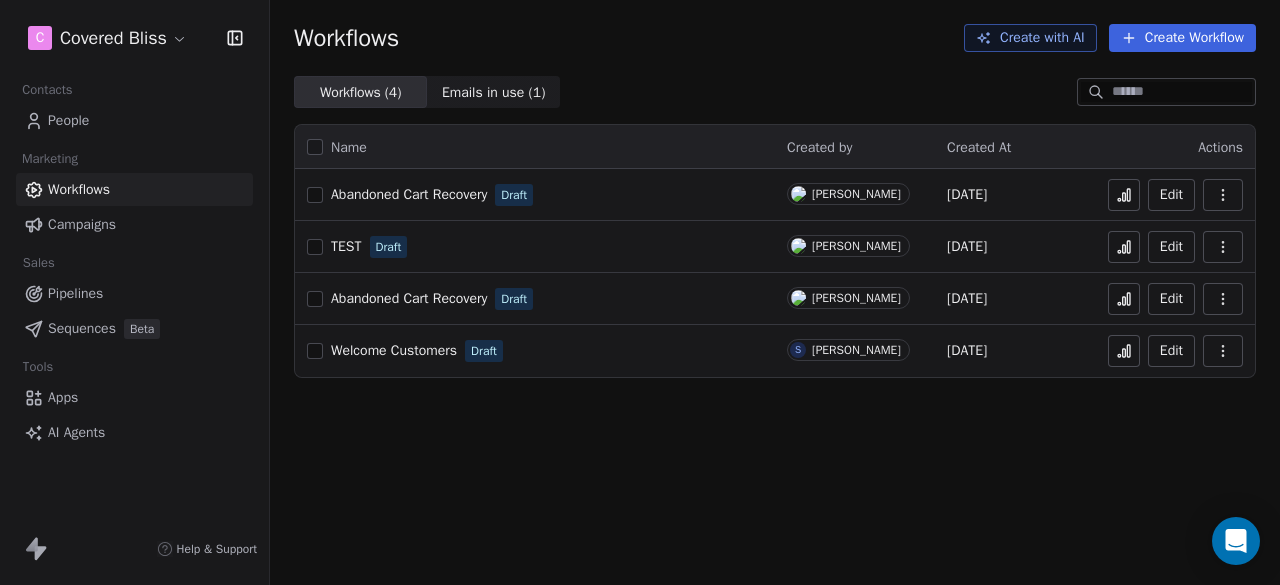 scroll, scrollTop: 0, scrollLeft: 0, axis: both 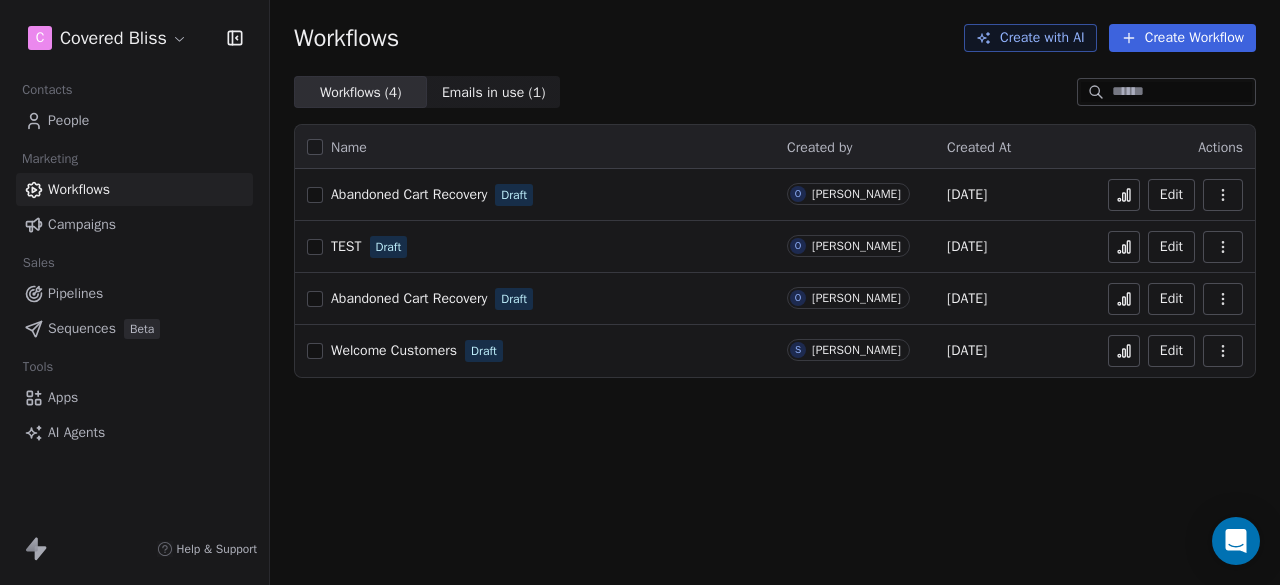 click at bounding box center (315, 195) 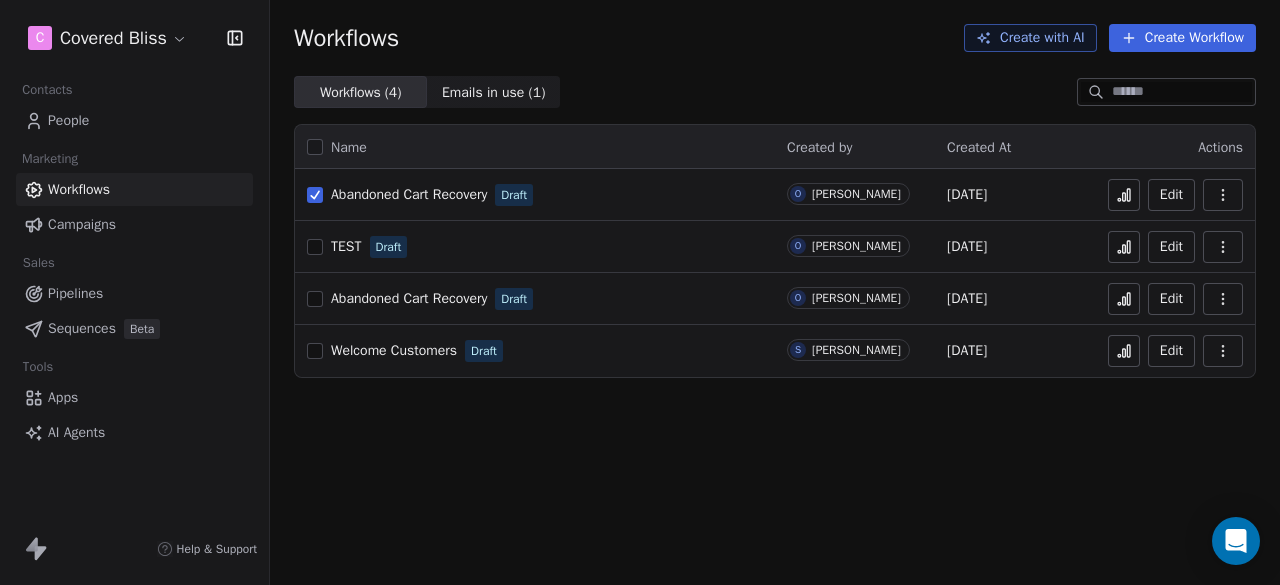 click at bounding box center (315, 299) 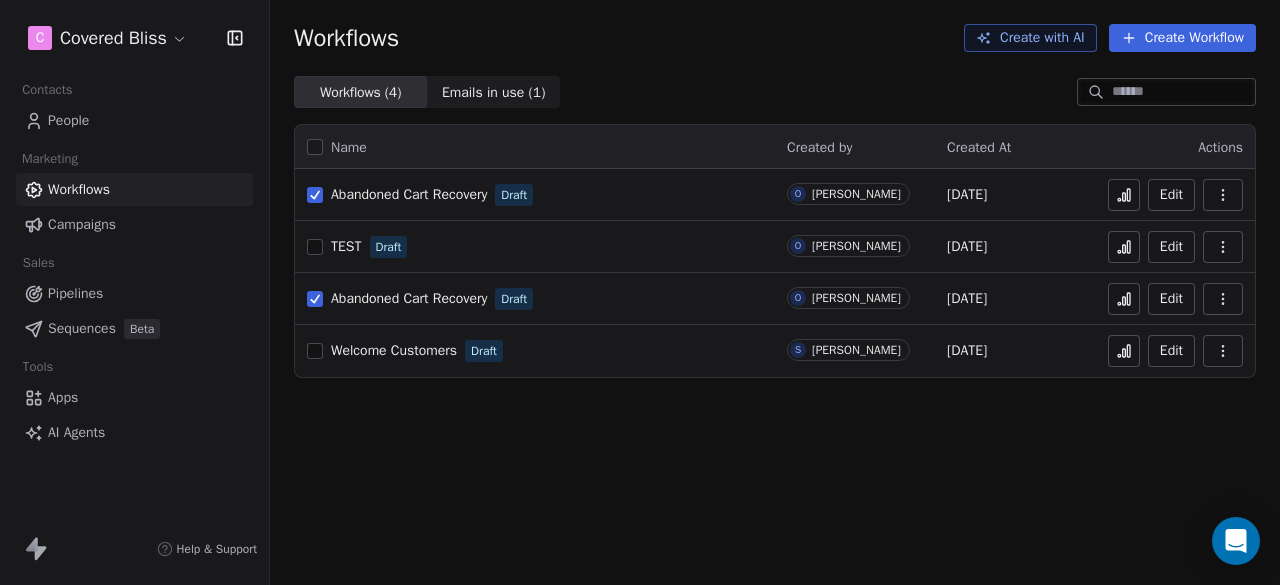 click at bounding box center [1223, 195] 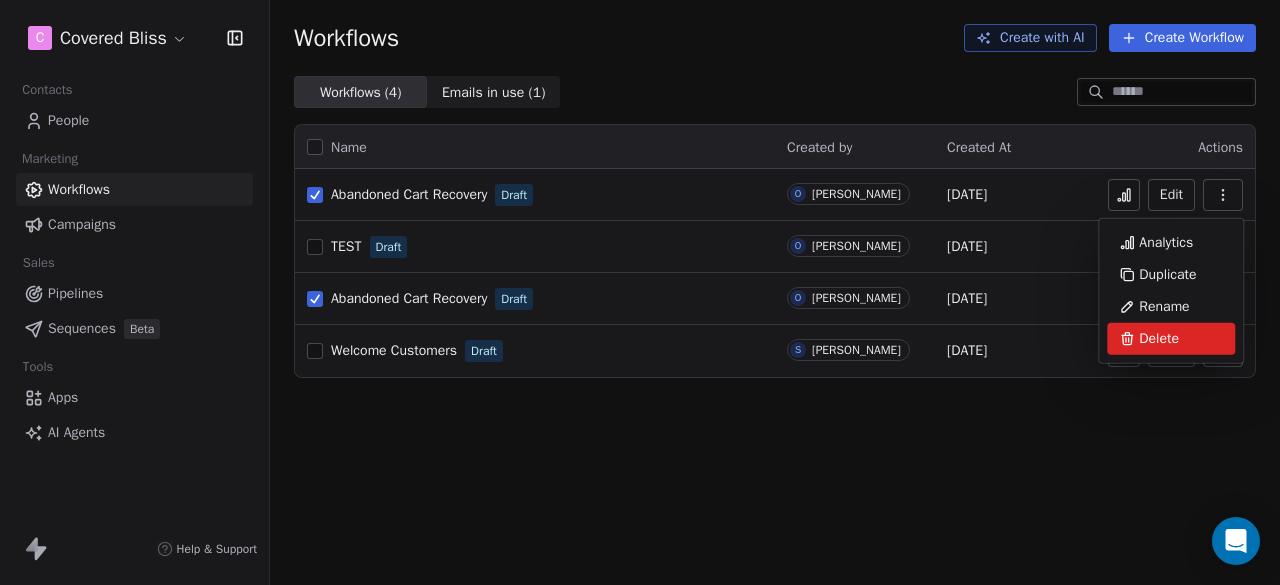 click on "Delete" at bounding box center (1159, 339) 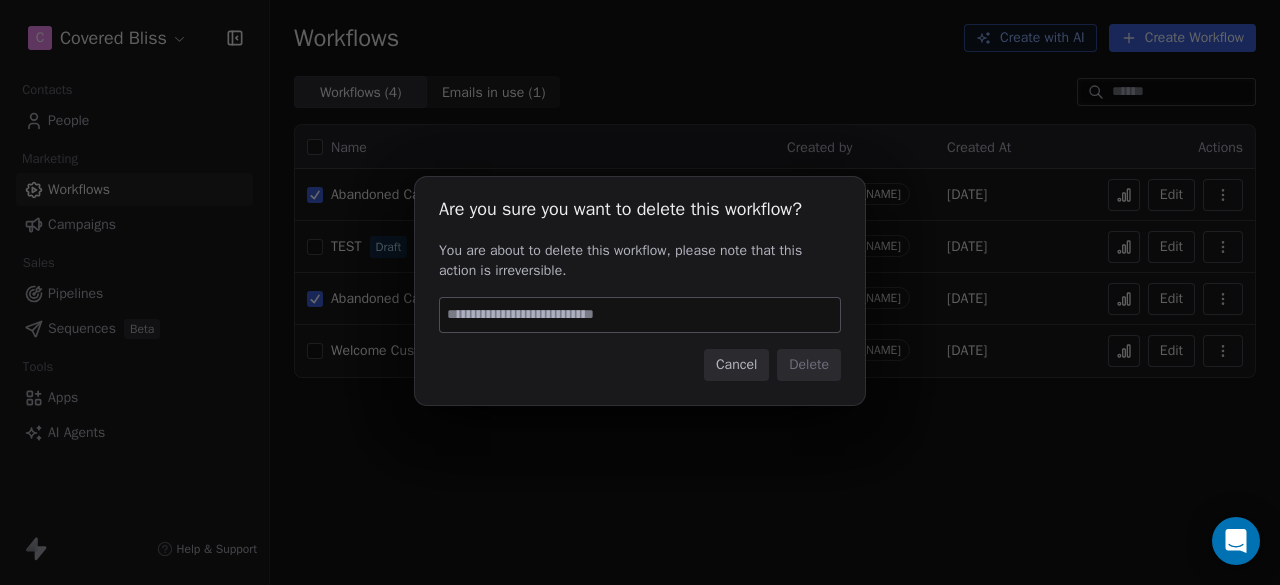 click on "Cancel" at bounding box center [736, 365] 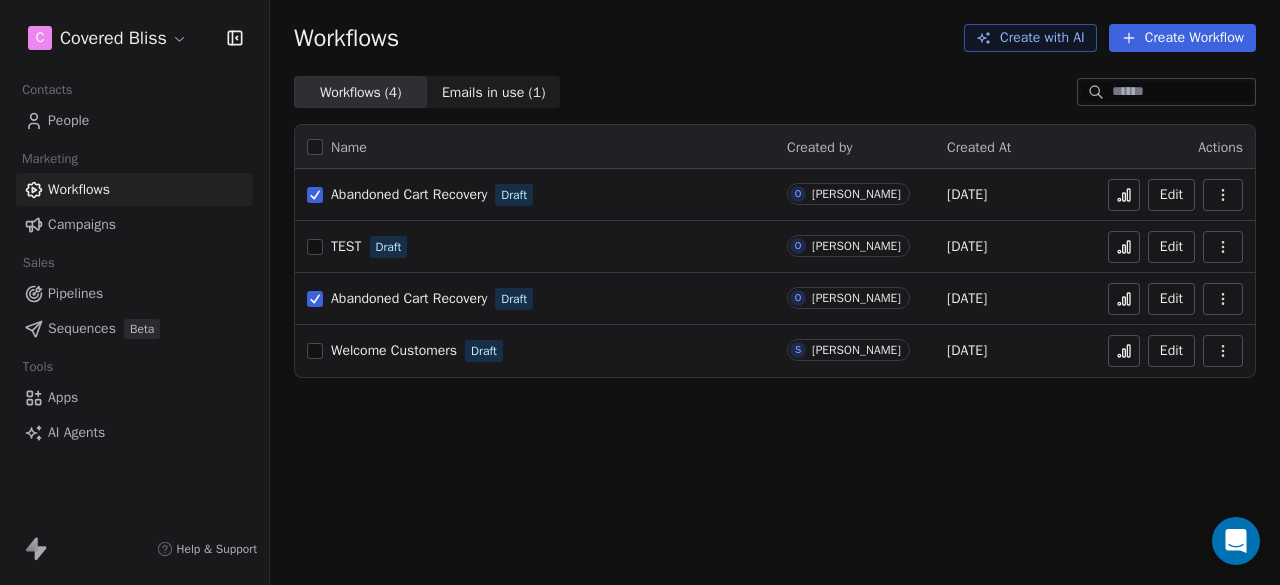 click on "Edit" at bounding box center (1171, 195) 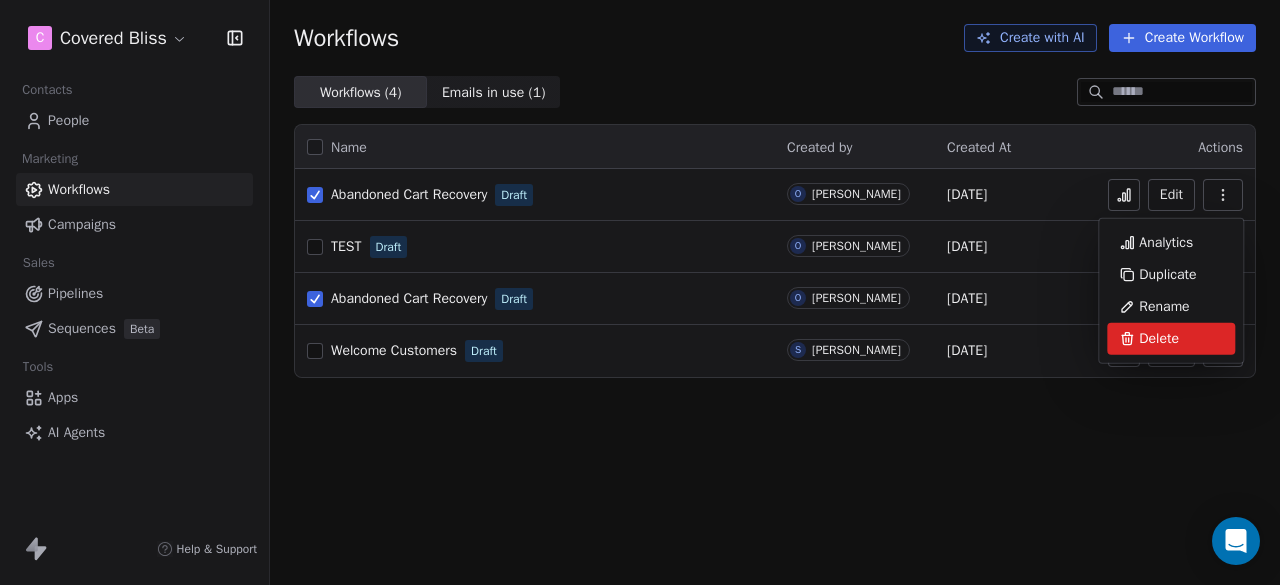 click on "Delete" at bounding box center (1159, 339) 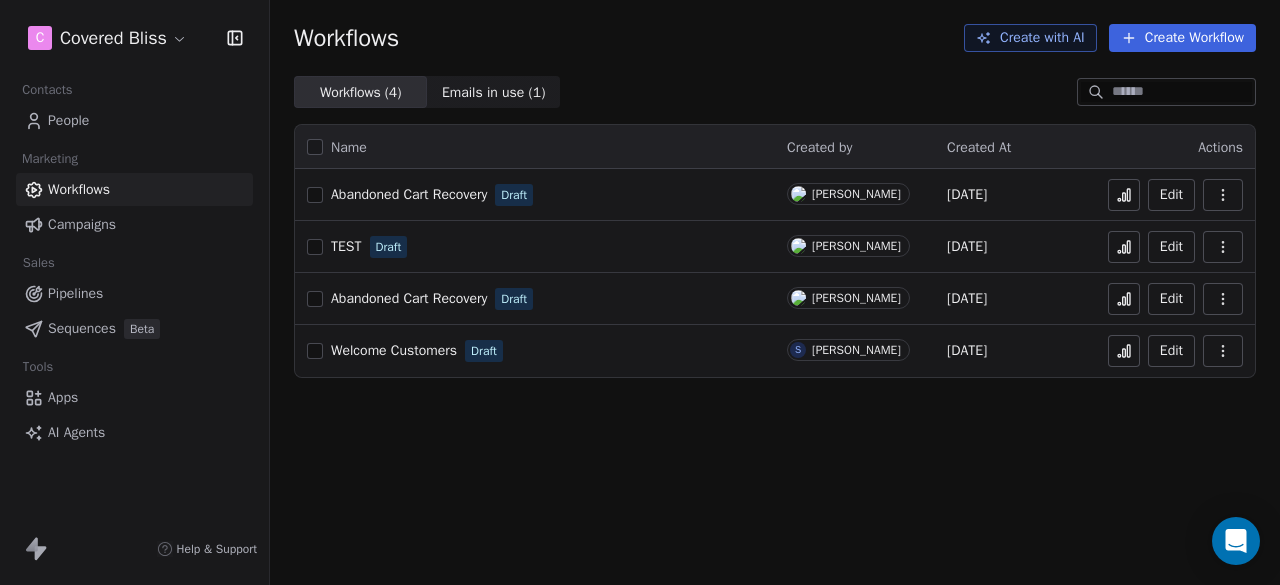 scroll, scrollTop: 0, scrollLeft: 0, axis: both 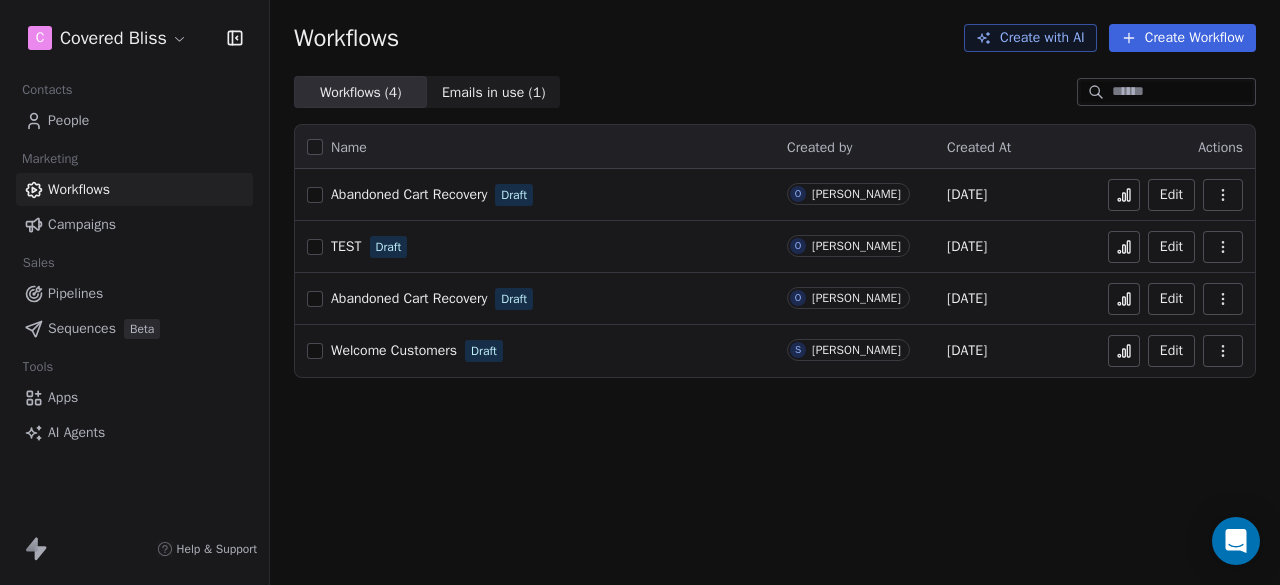 drag, startPoint x: 314, startPoint y: 187, endPoint x: 1222, endPoint y: 195, distance: 908.0352 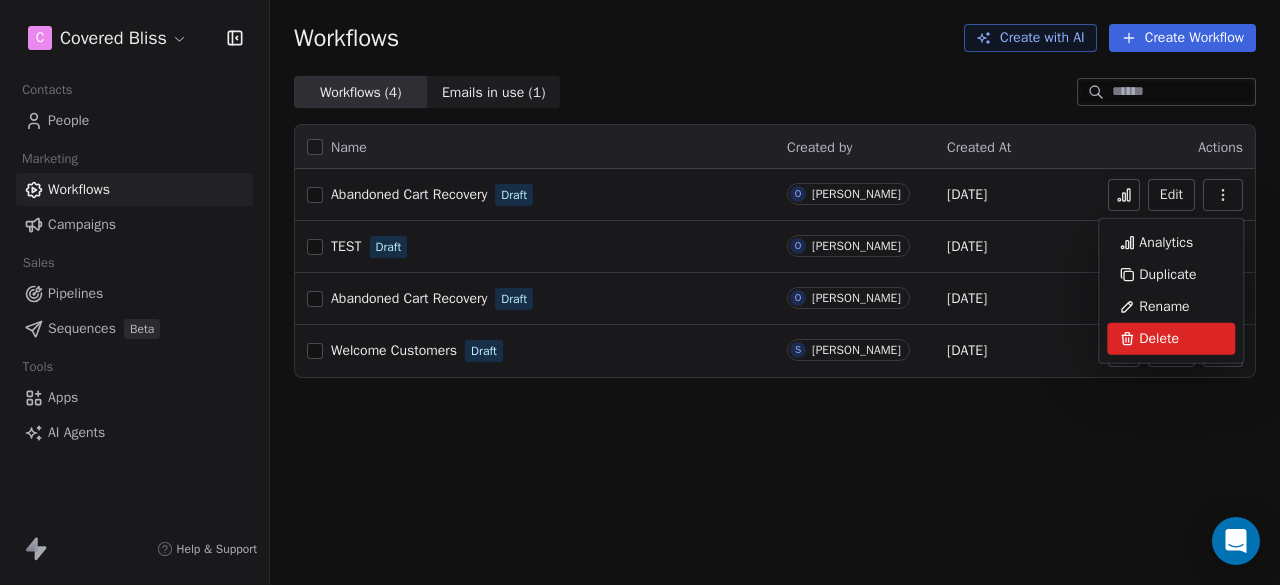 click on "Delete" at bounding box center (1159, 339) 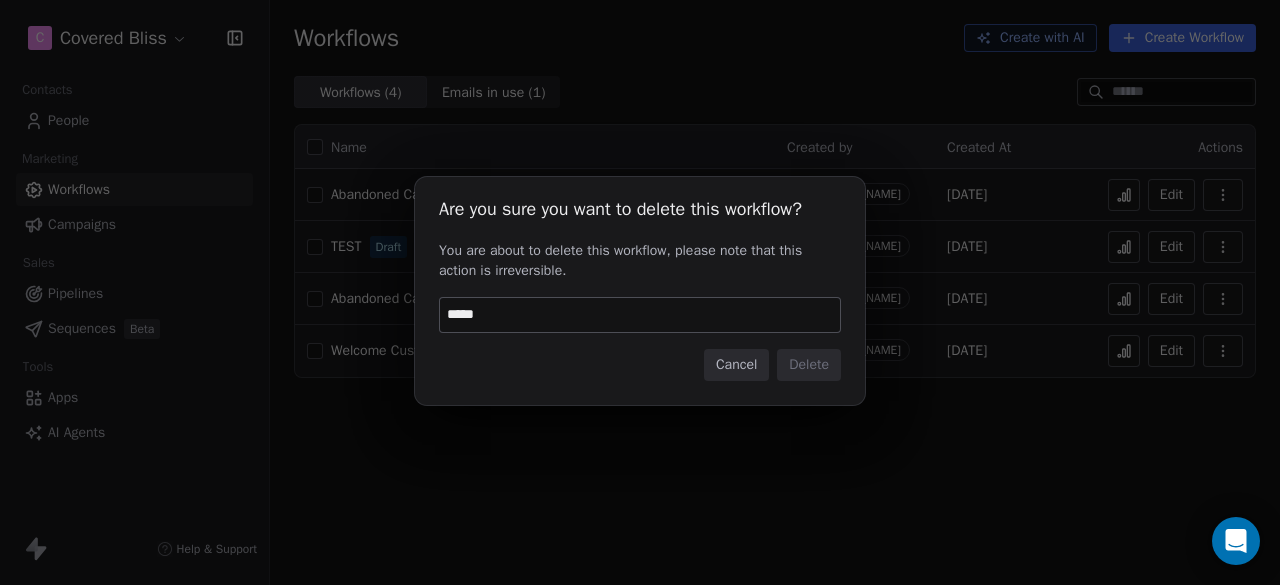 type on "******" 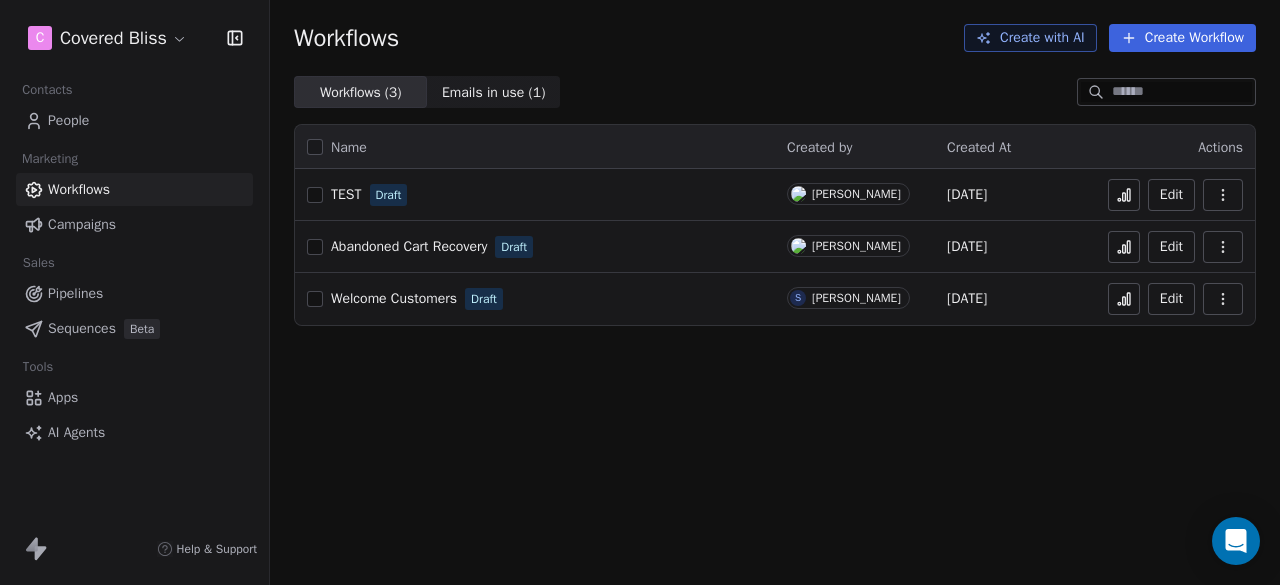 drag, startPoint x: 1238, startPoint y: 191, endPoint x: 833, endPoint y: 251, distance: 409.42032 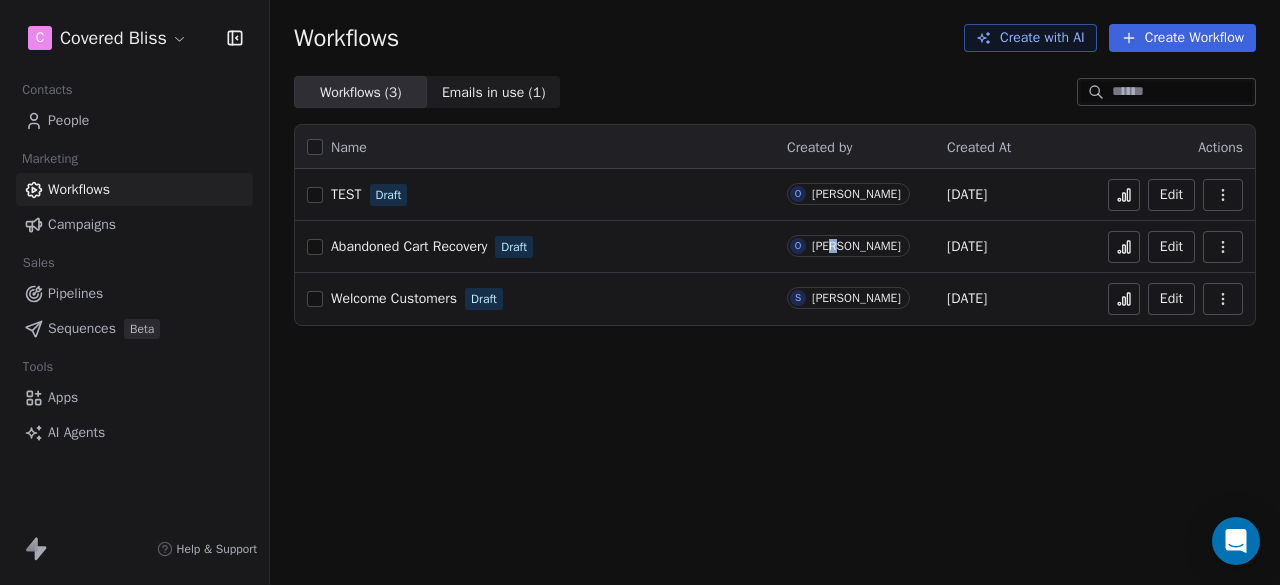click on "Create Workflow" at bounding box center [1182, 38] 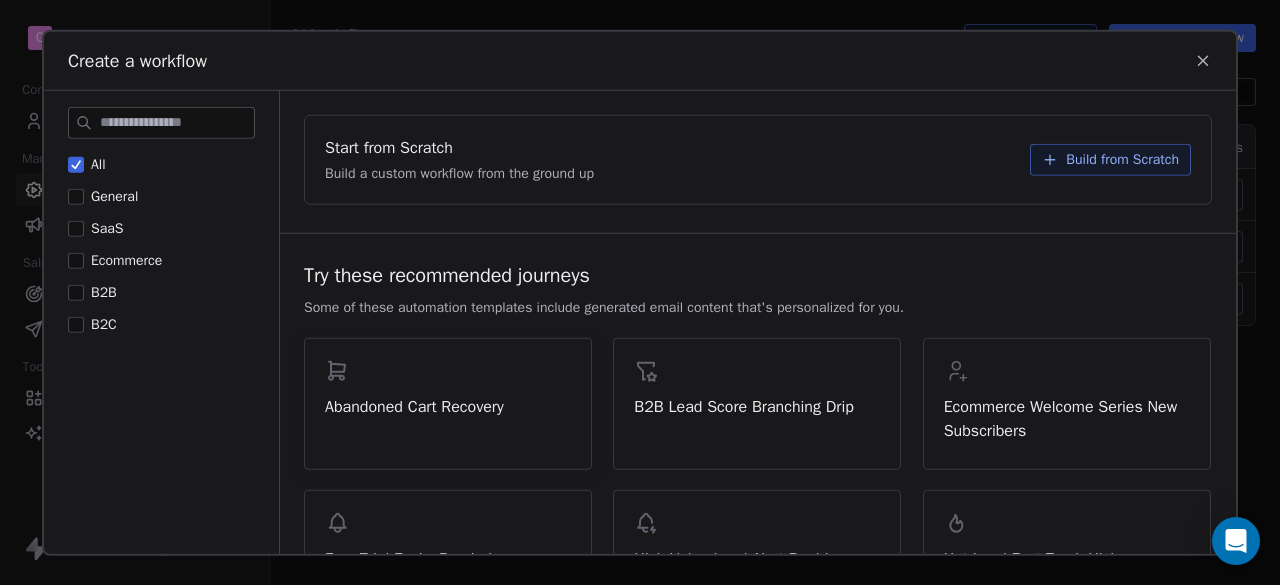click on "Abandoned Cart Recovery" at bounding box center (448, 388) 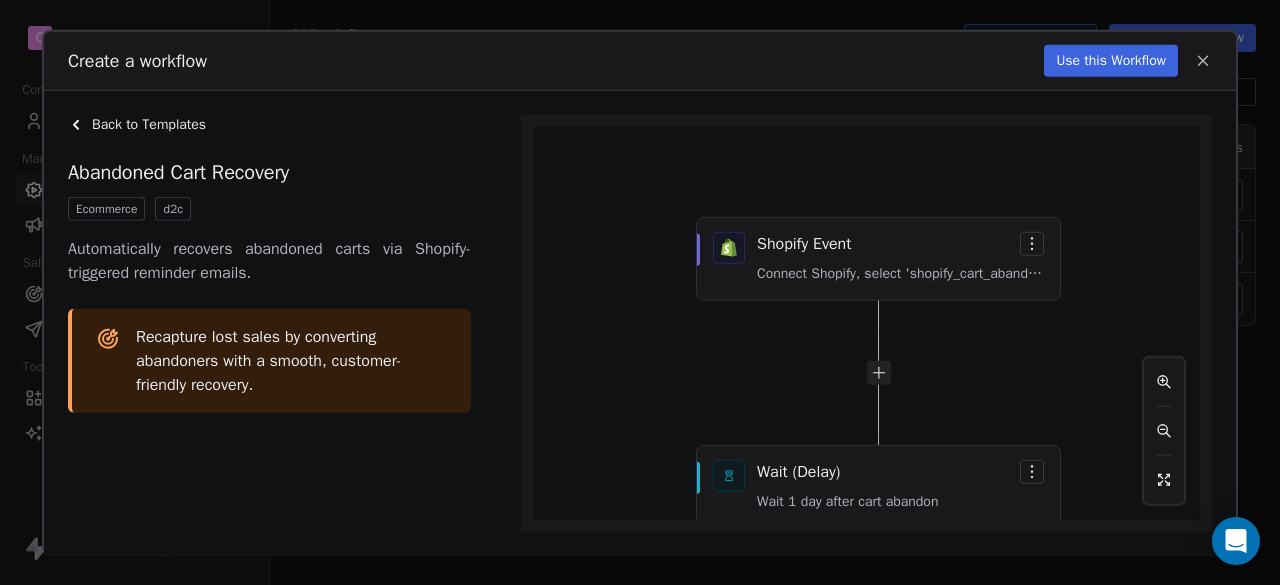 click on "Use this Workflow" at bounding box center [1111, 60] 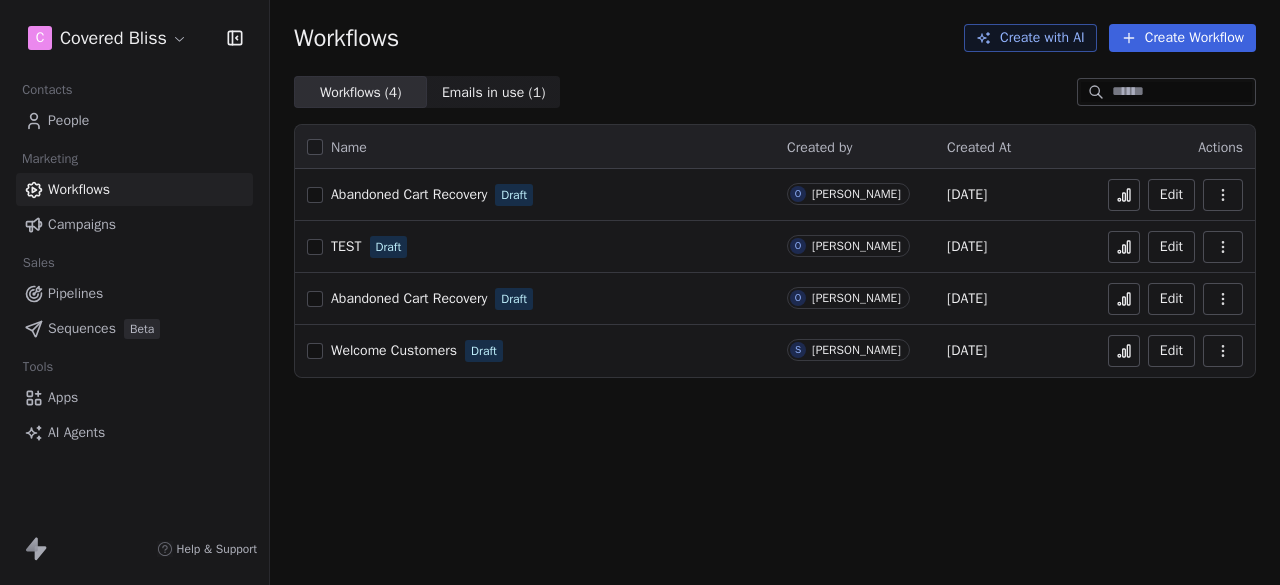 scroll, scrollTop: 0, scrollLeft: 0, axis: both 